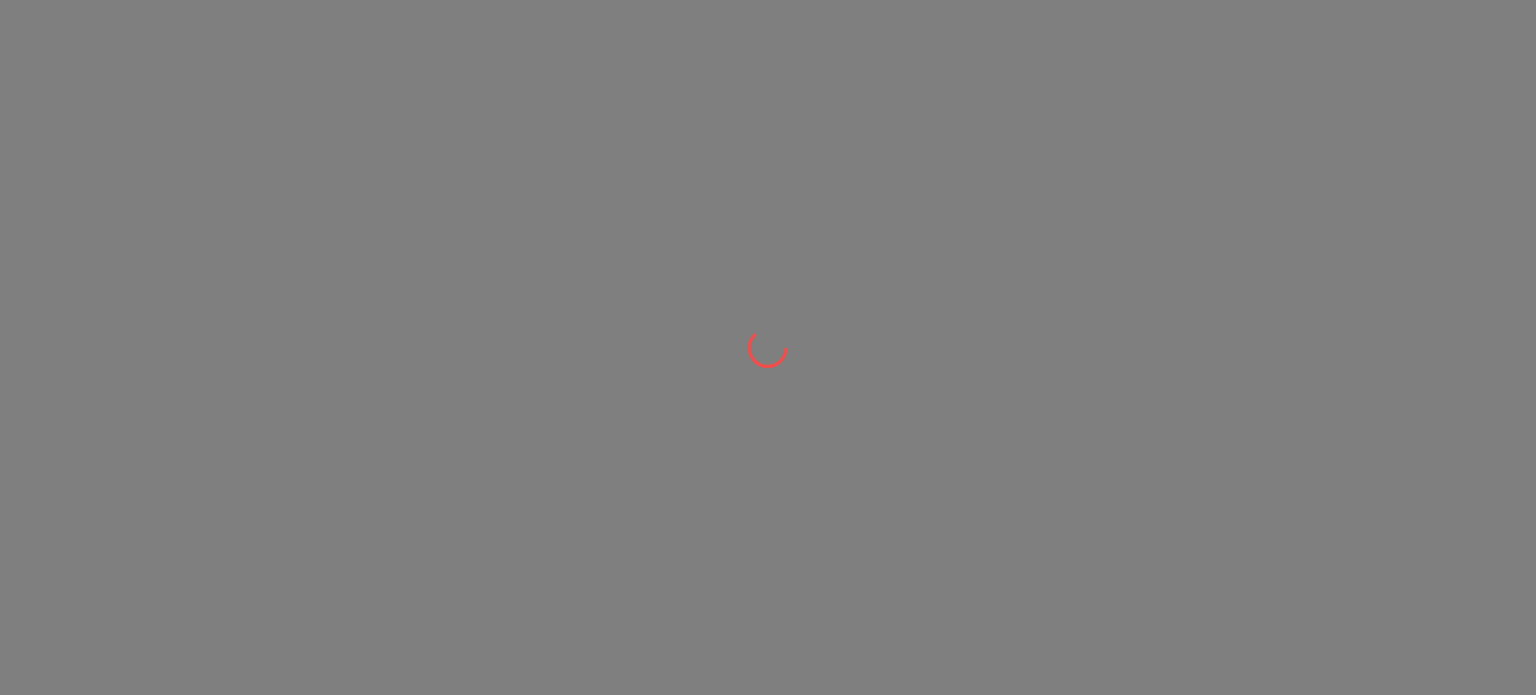scroll, scrollTop: 0, scrollLeft: 0, axis: both 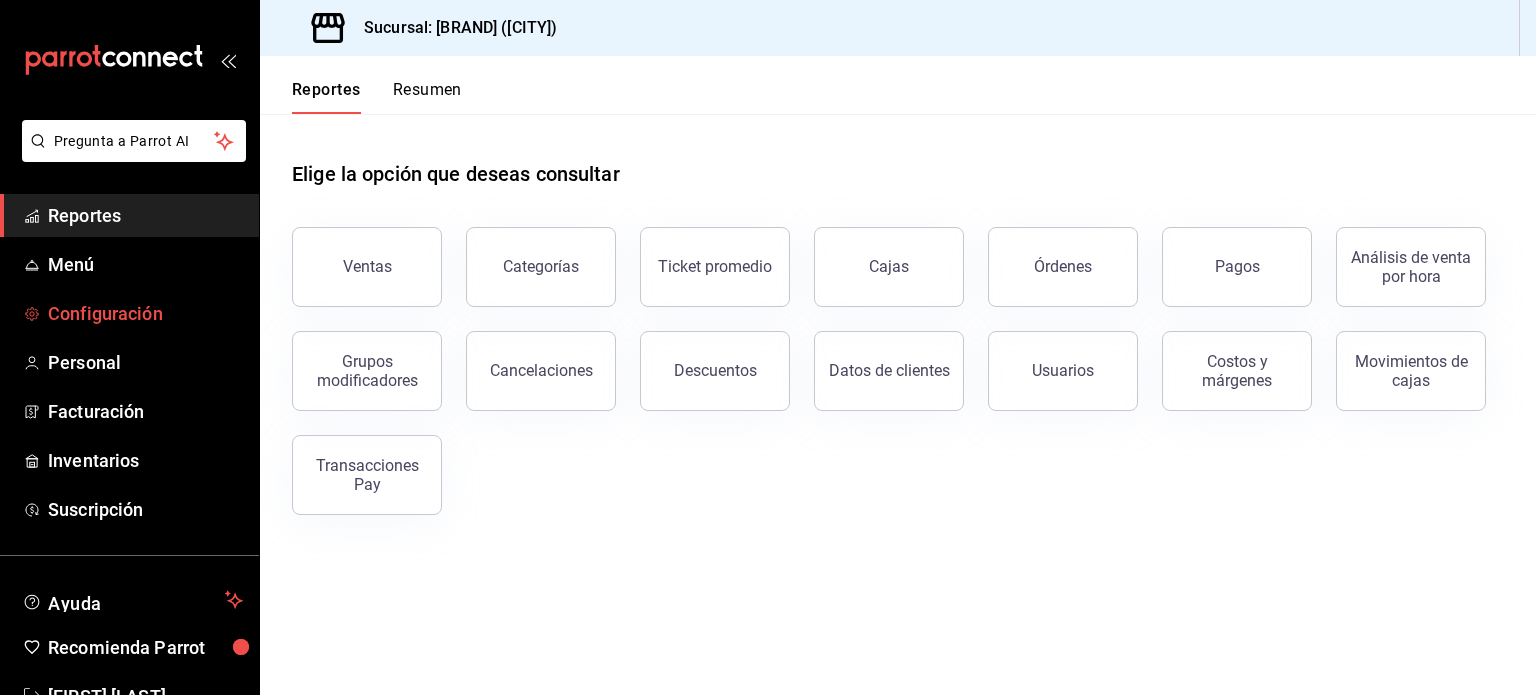 click on "Configuración" at bounding box center (145, 313) 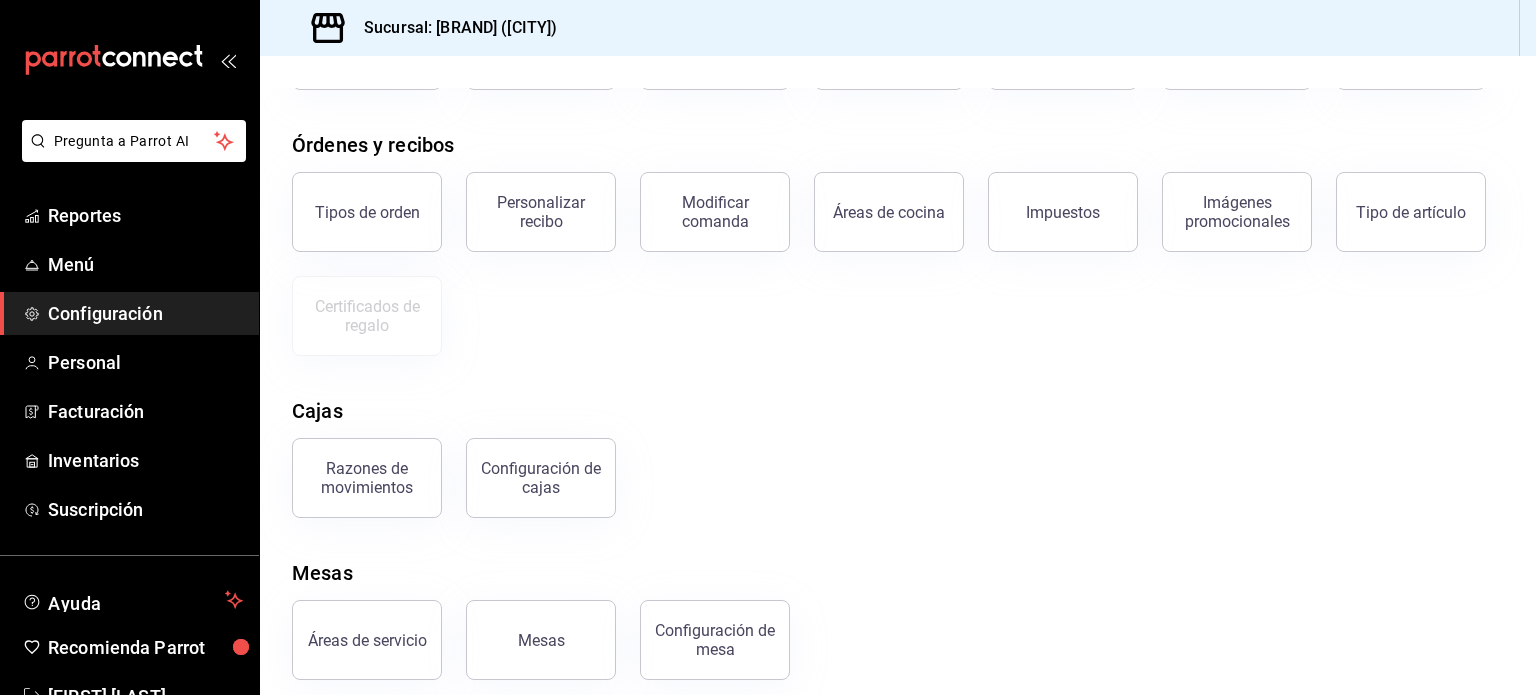 scroll, scrollTop: 210, scrollLeft: 0, axis: vertical 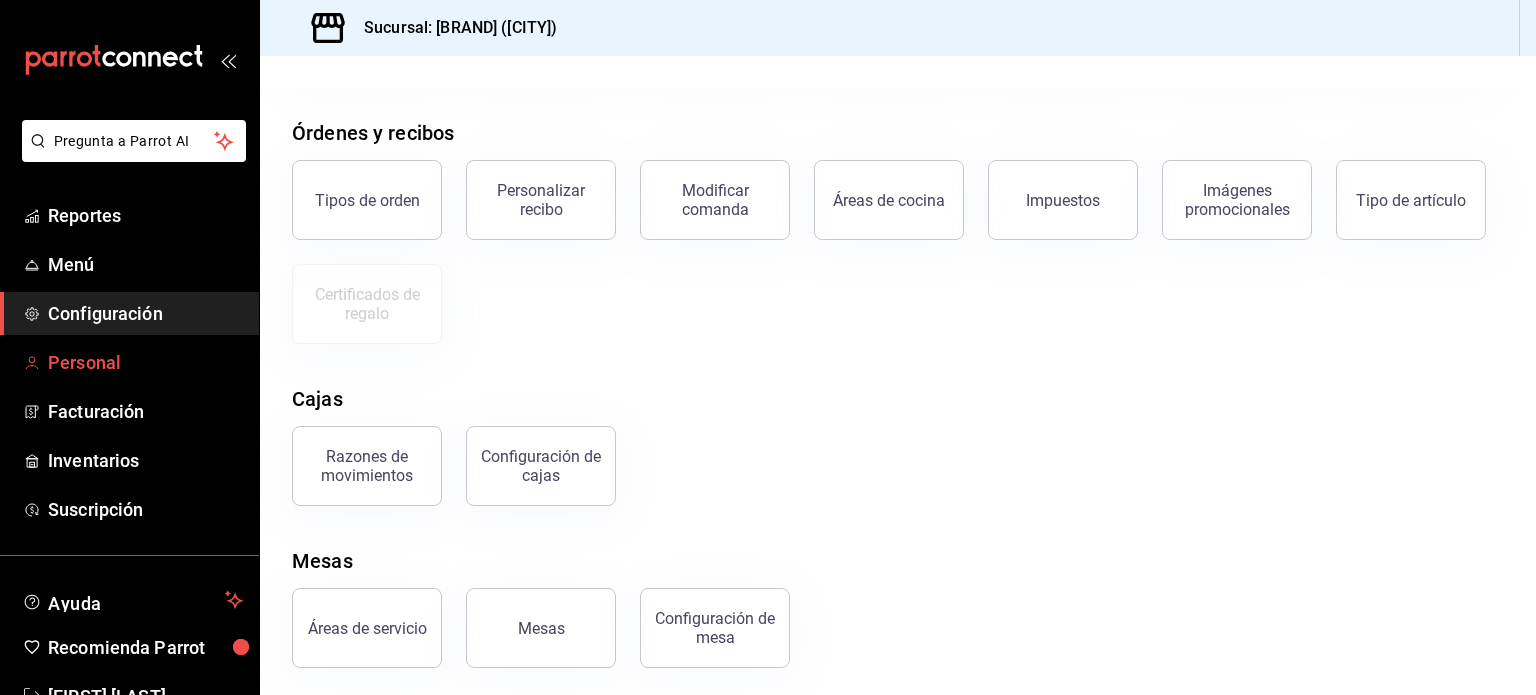click on "Personal" at bounding box center [145, 362] 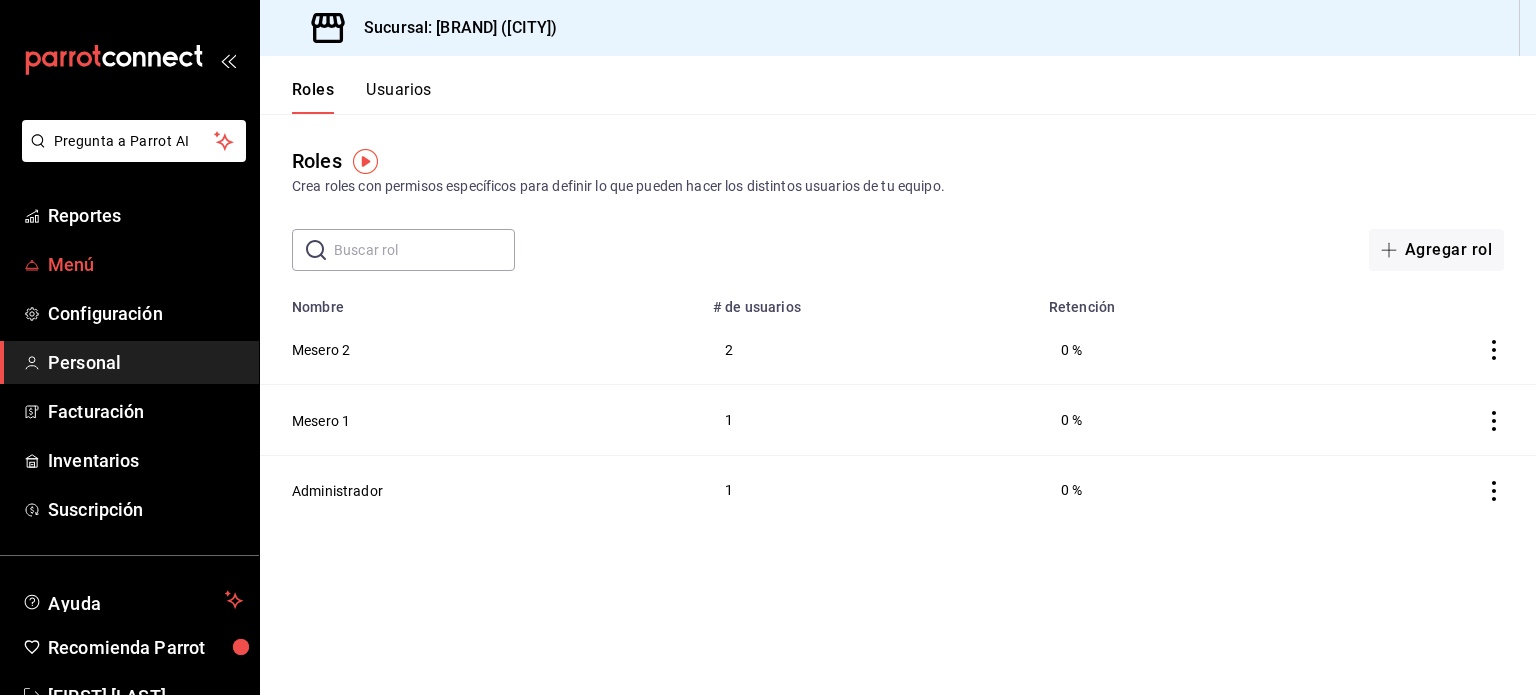 click on "Menú" at bounding box center (145, 264) 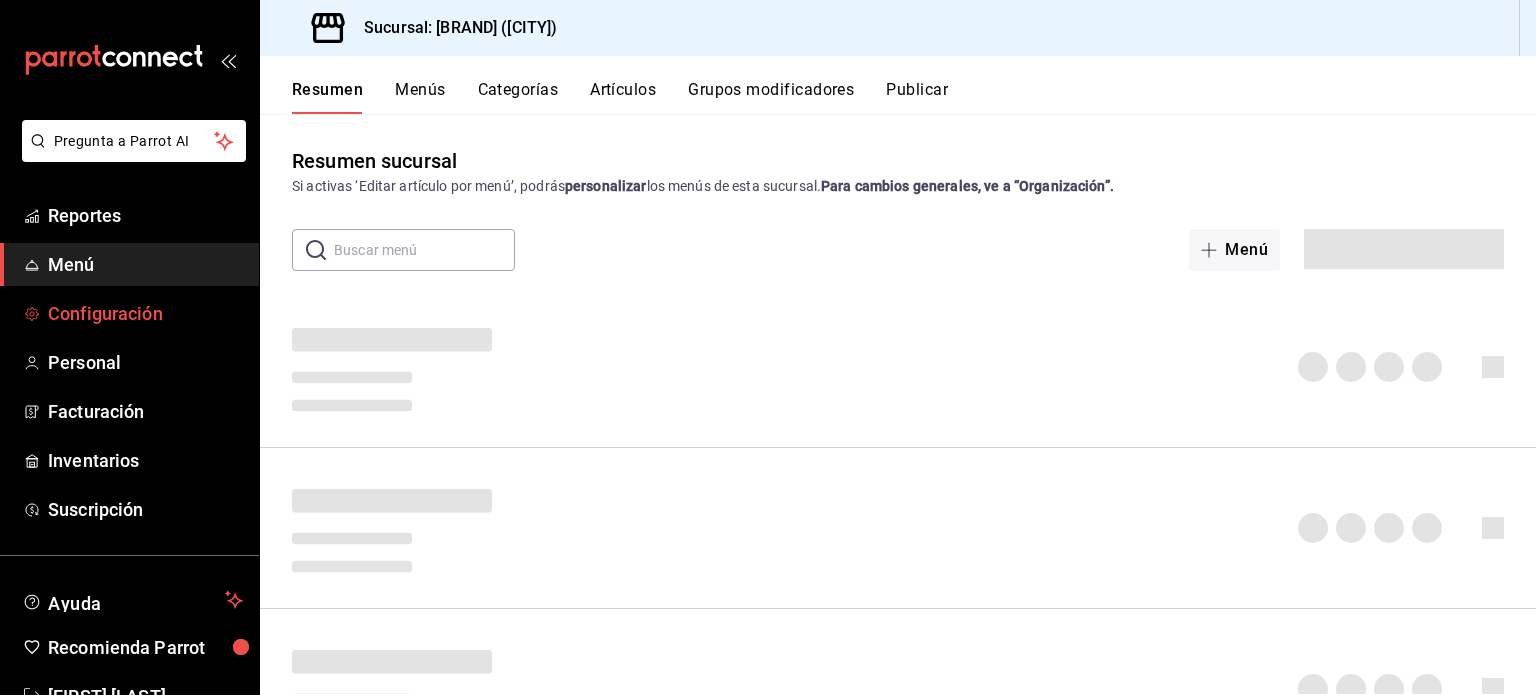 click on "Configuración" at bounding box center (129, 313) 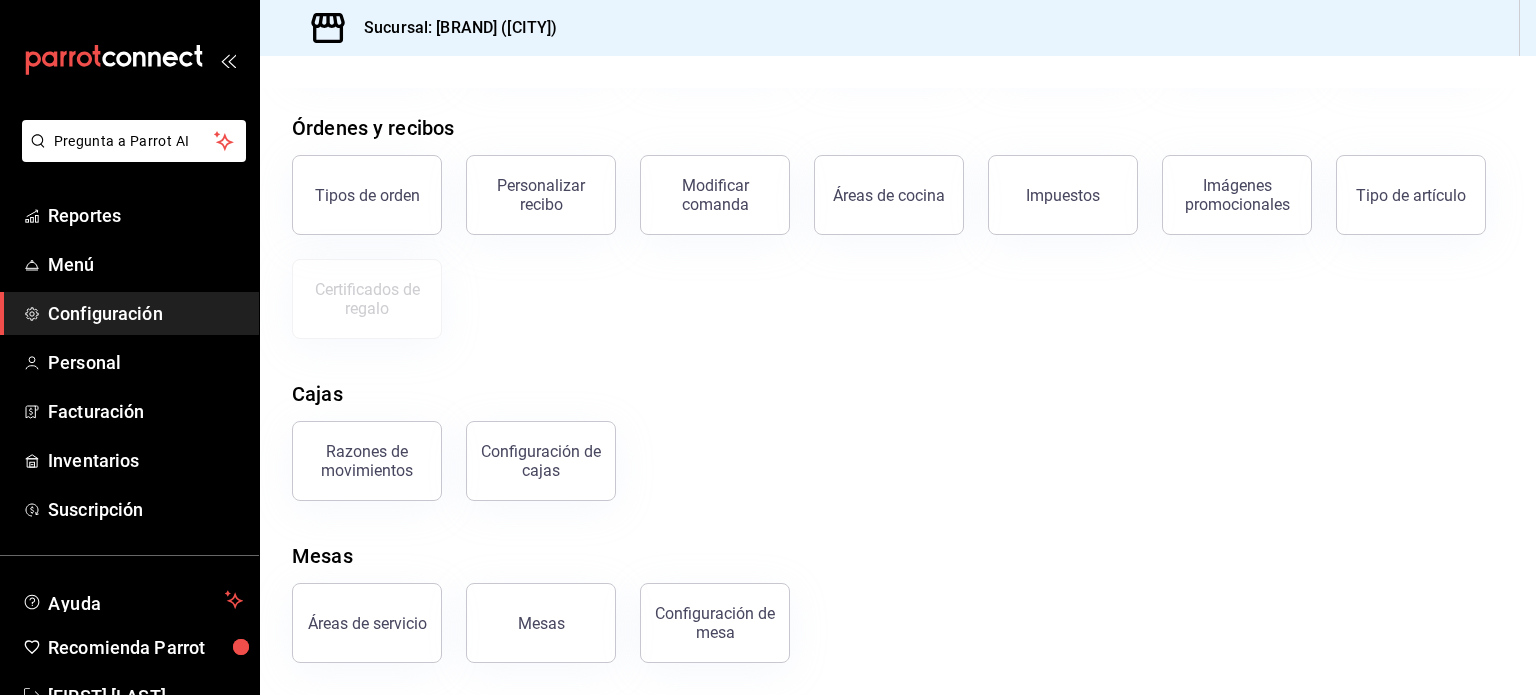 scroll, scrollTop: 0, scrollLeft: 0, axis: both 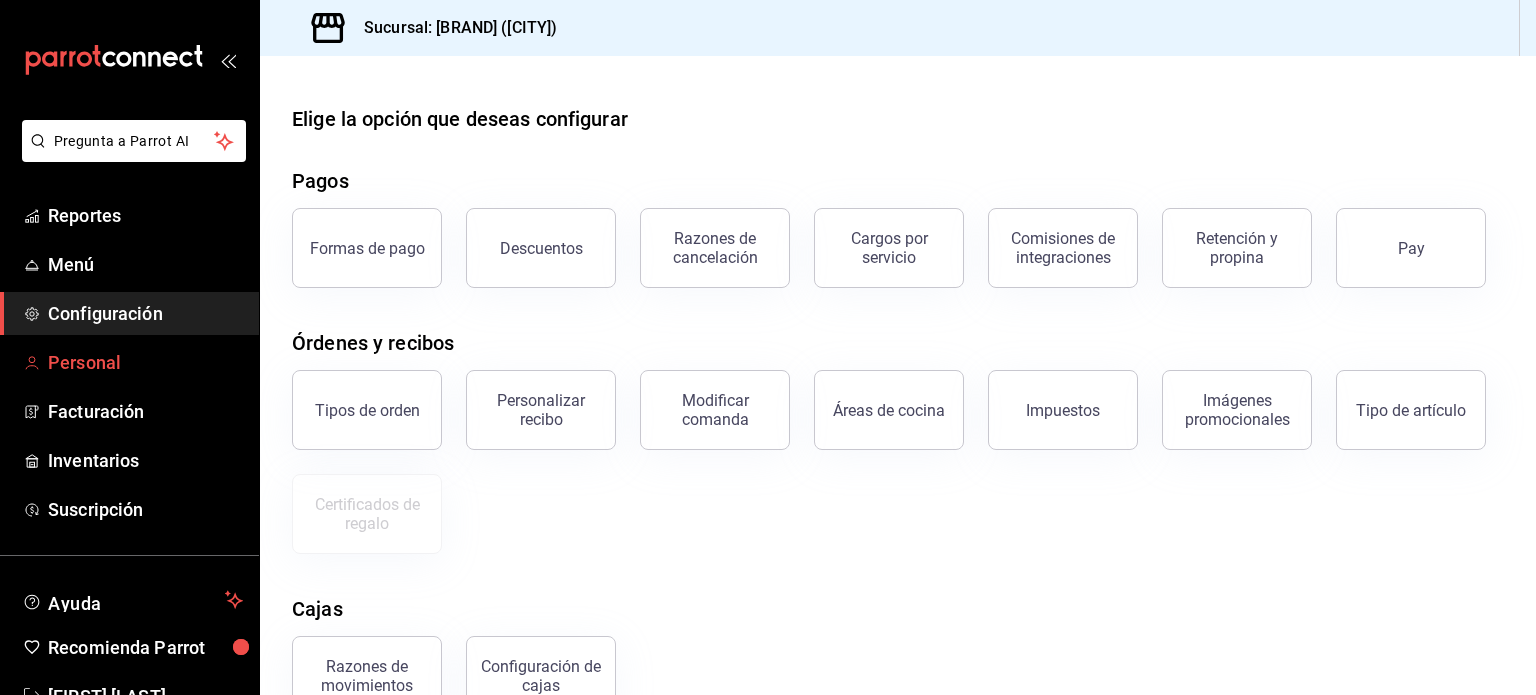 click on "Personal" at bounding box center [145, 362] 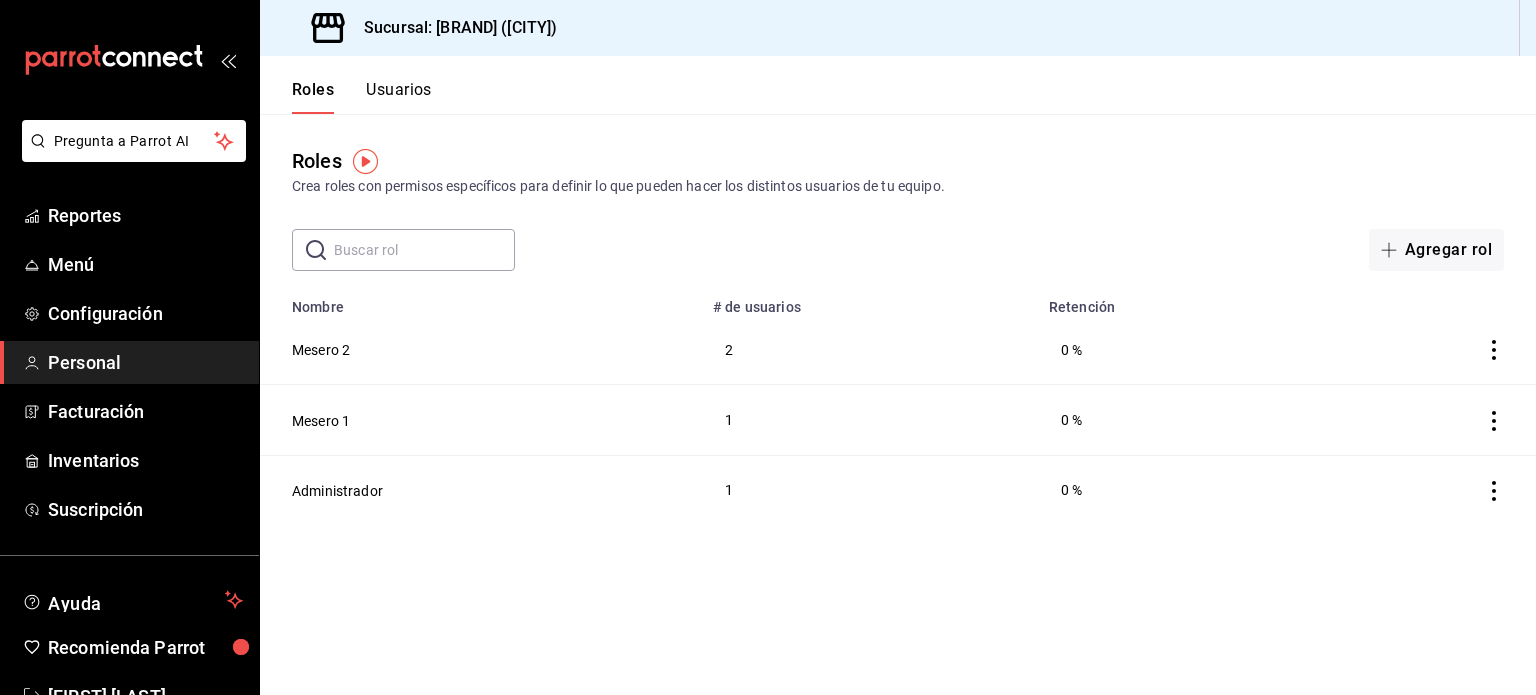 click on "Usuarios" at bounding box center [399, 97] 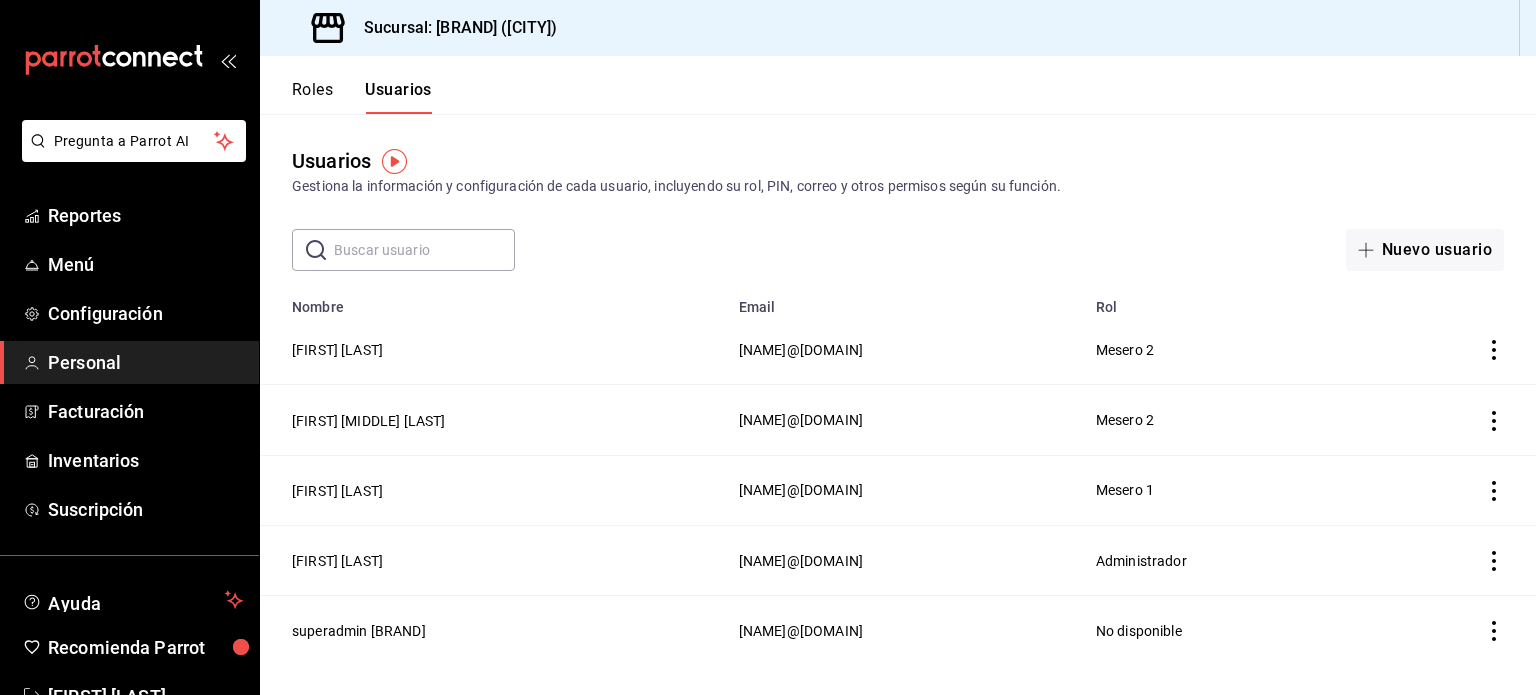 click 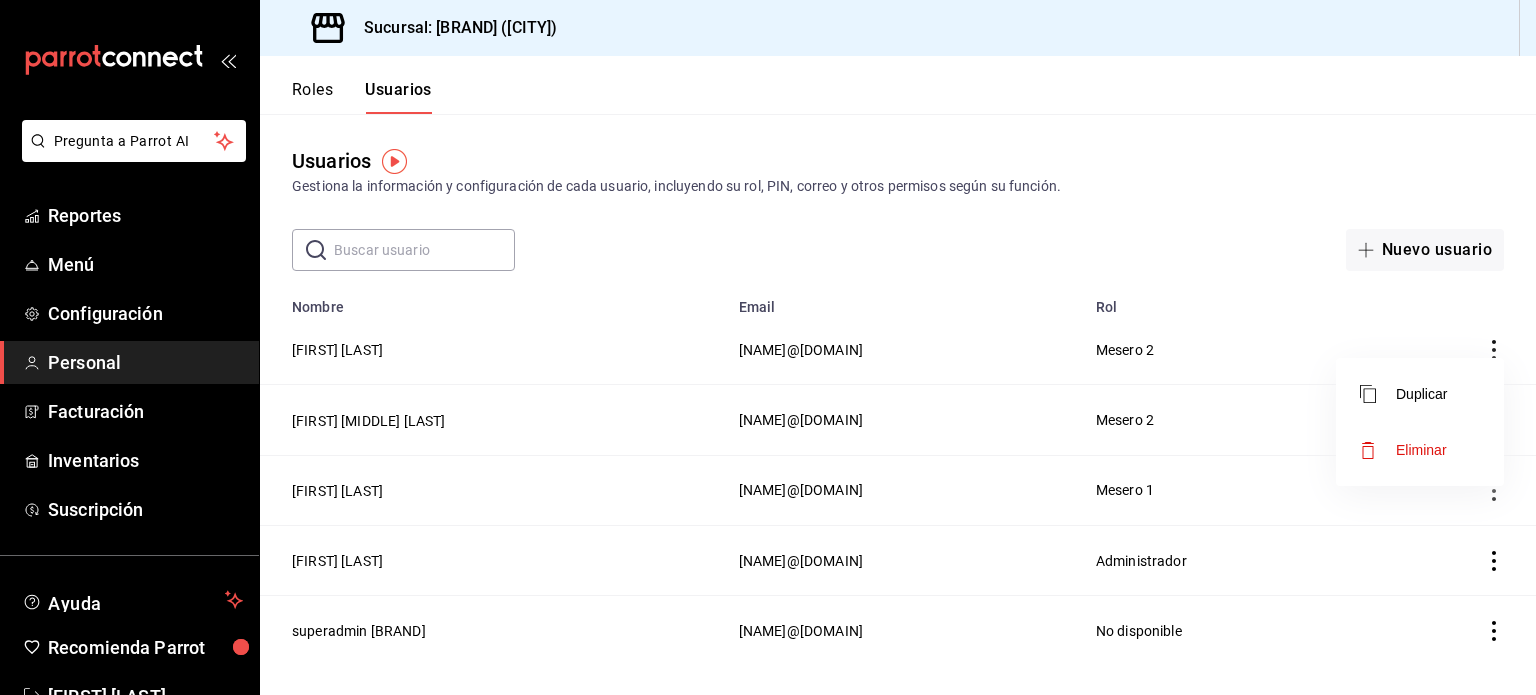 click at bounding box center (768, 347) 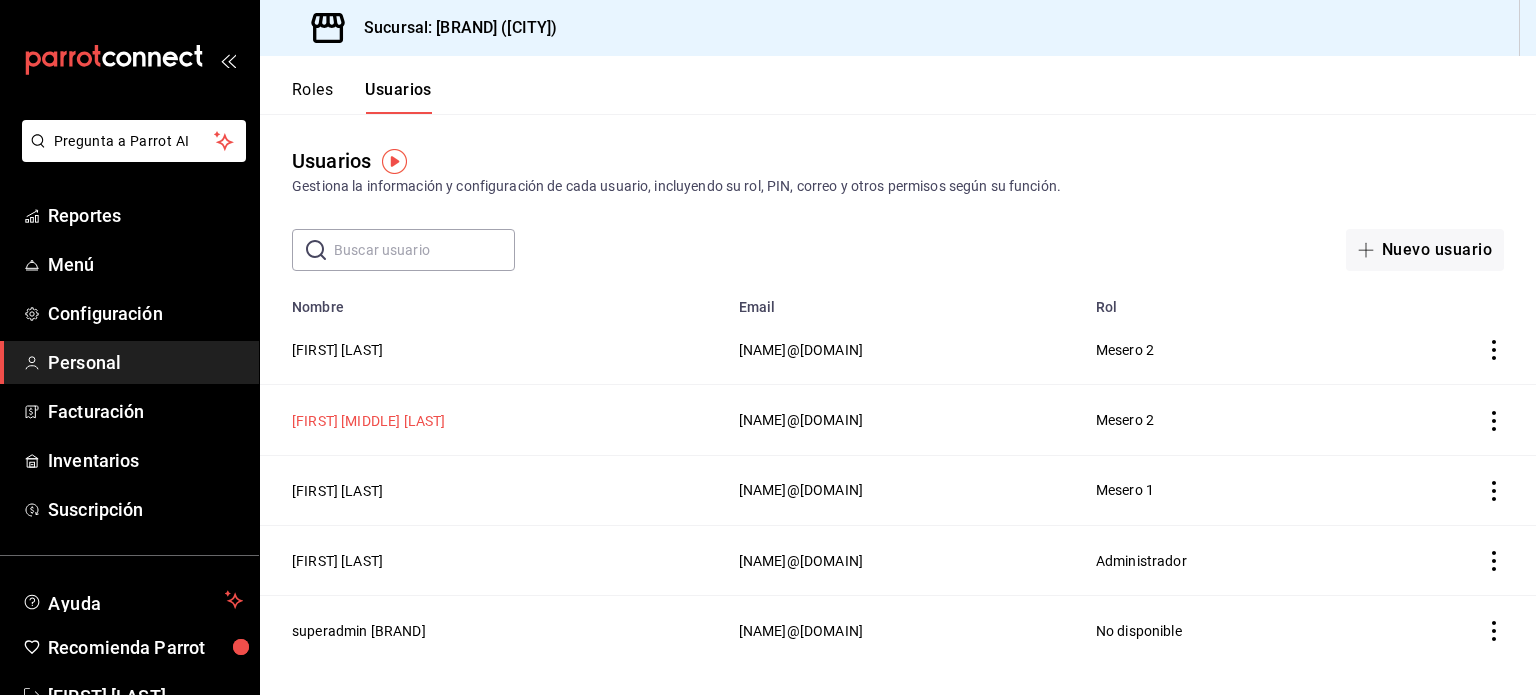 click on "[FIRST] [MIDDLE] [LAST]" at bounding box center (368, 421) 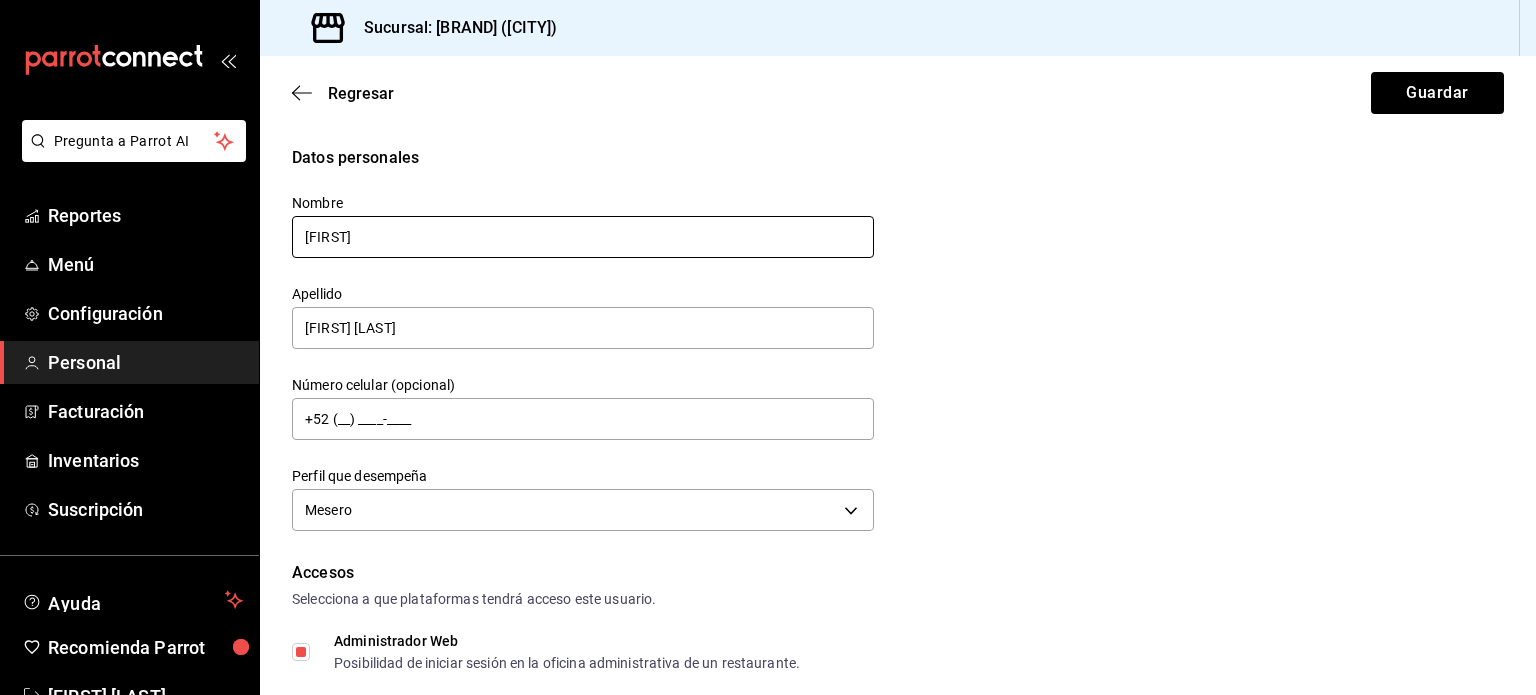 type on "C" 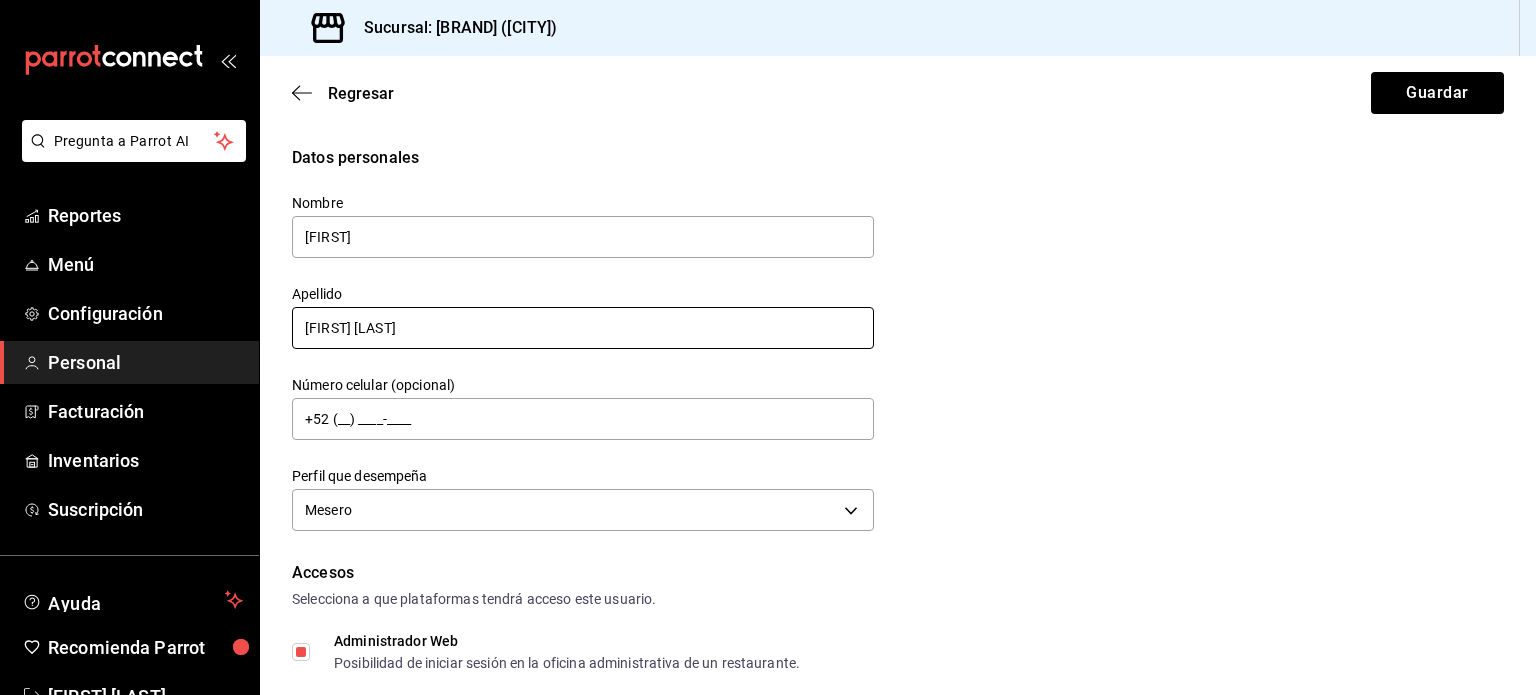 type on "[FIRST]" 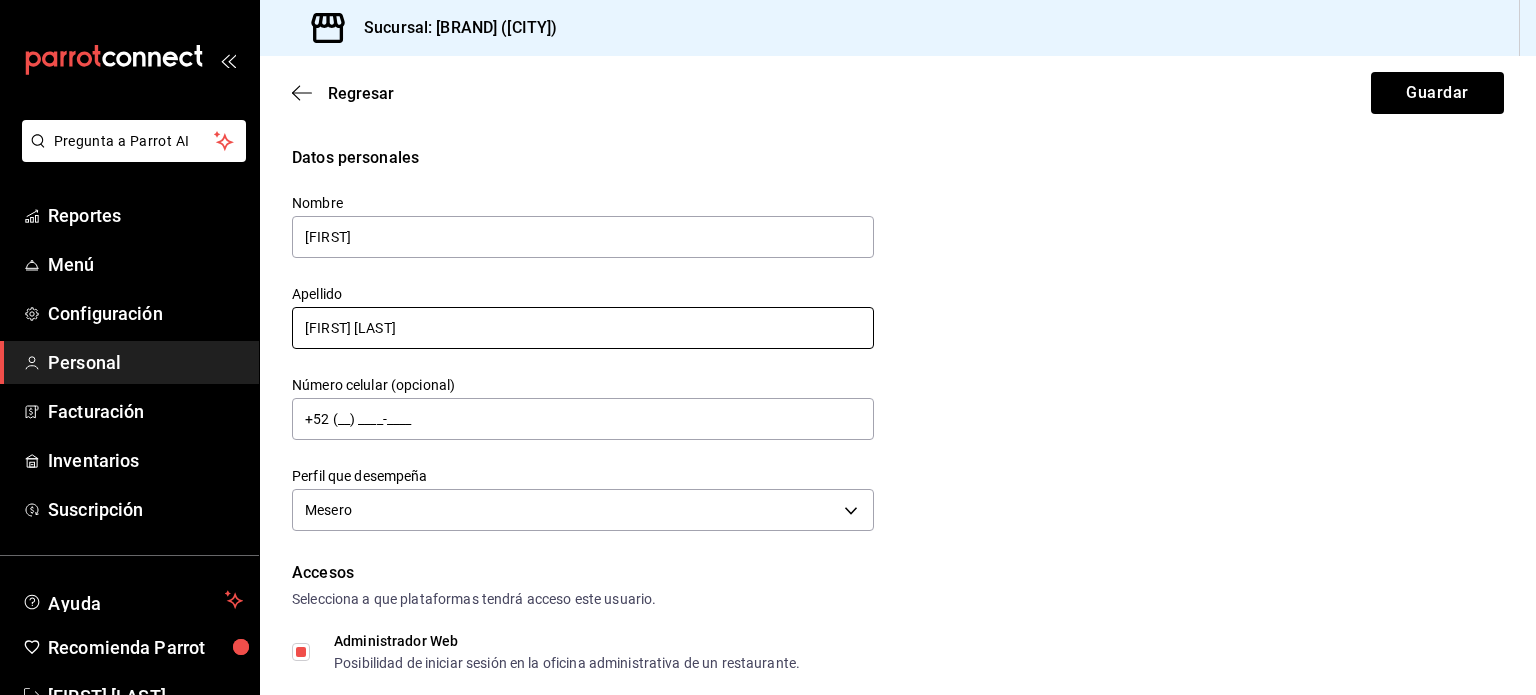 click on "[FIRST] [LAST]" at bounding box center (583, 328) 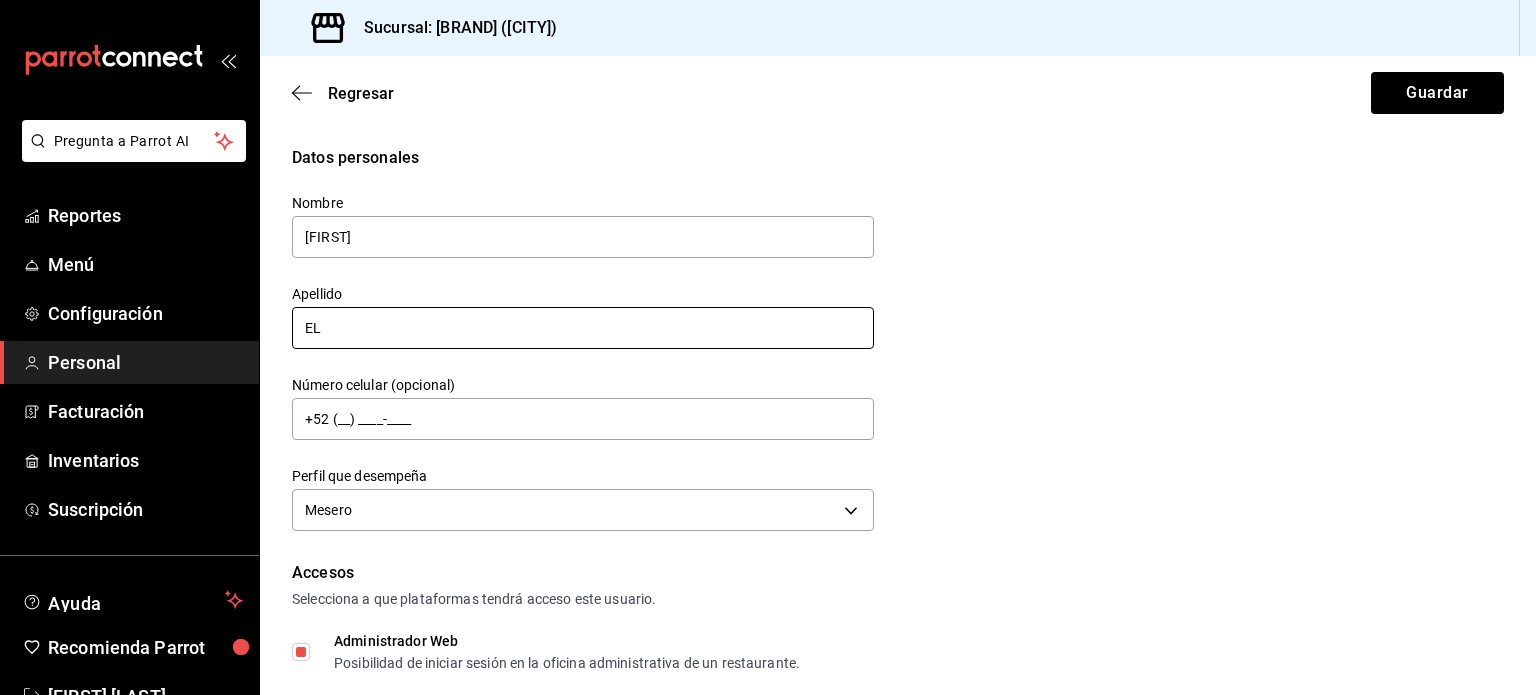 type on "E" 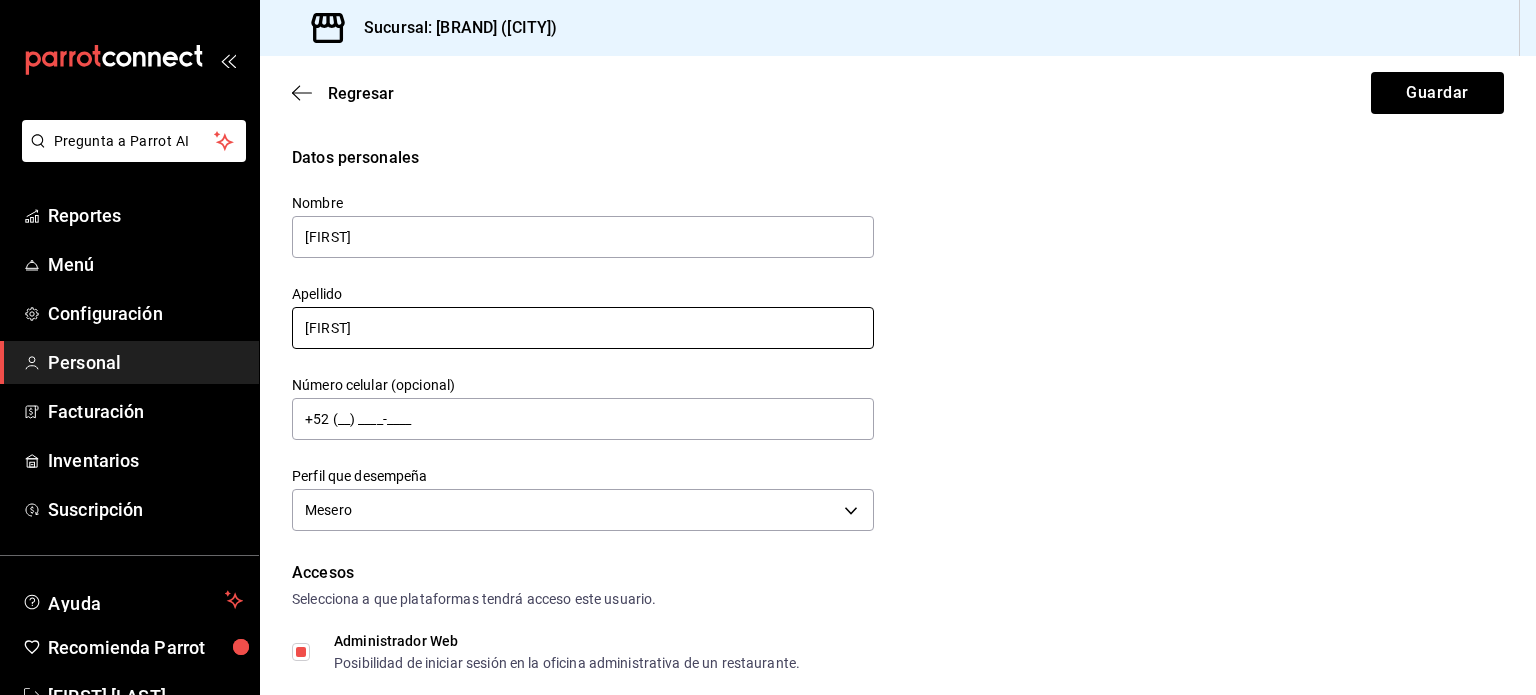 type on "[FIRST]" 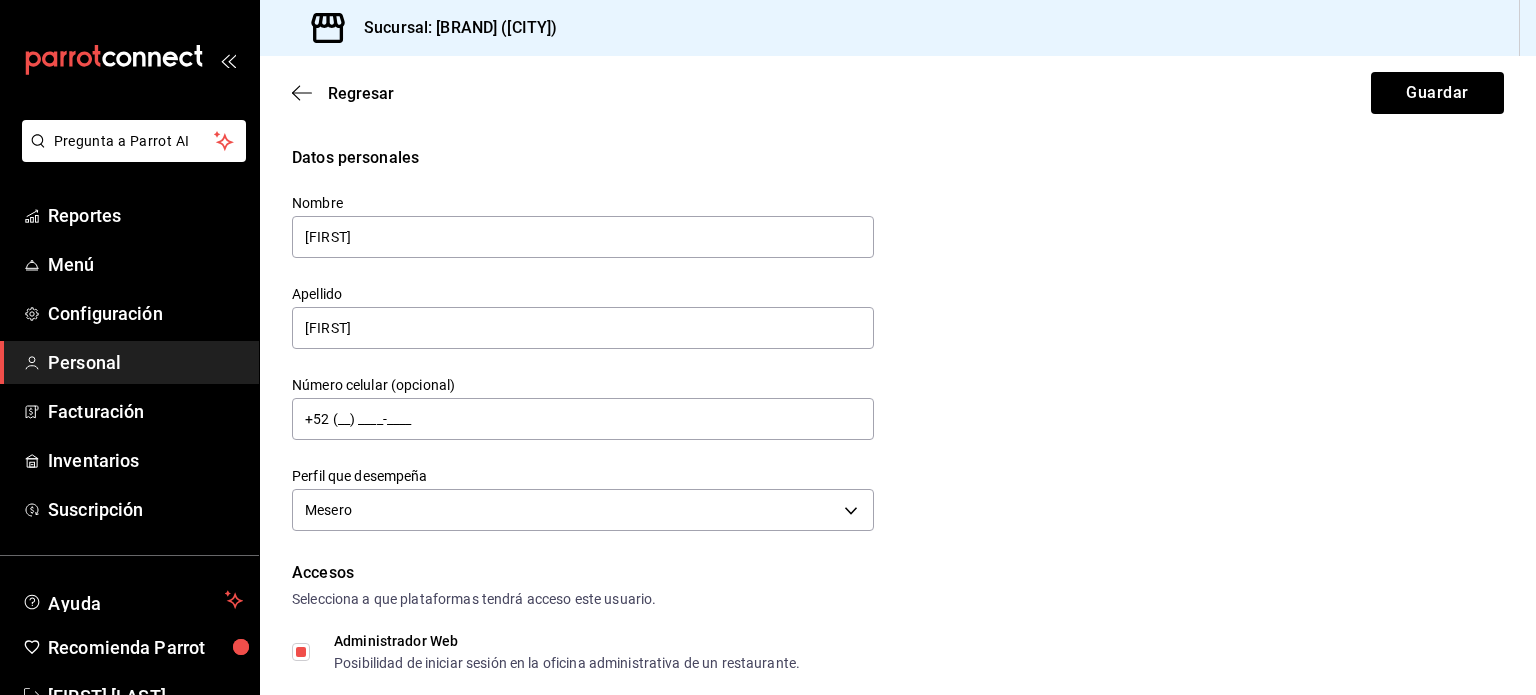 click on "Datos personales Nombre [FIRST] Apellido [LAST] Número celular (opcional) +52 (__) ____-____ Perfil que desempeña Mesero WAITER" at bounding box center (898, 341) 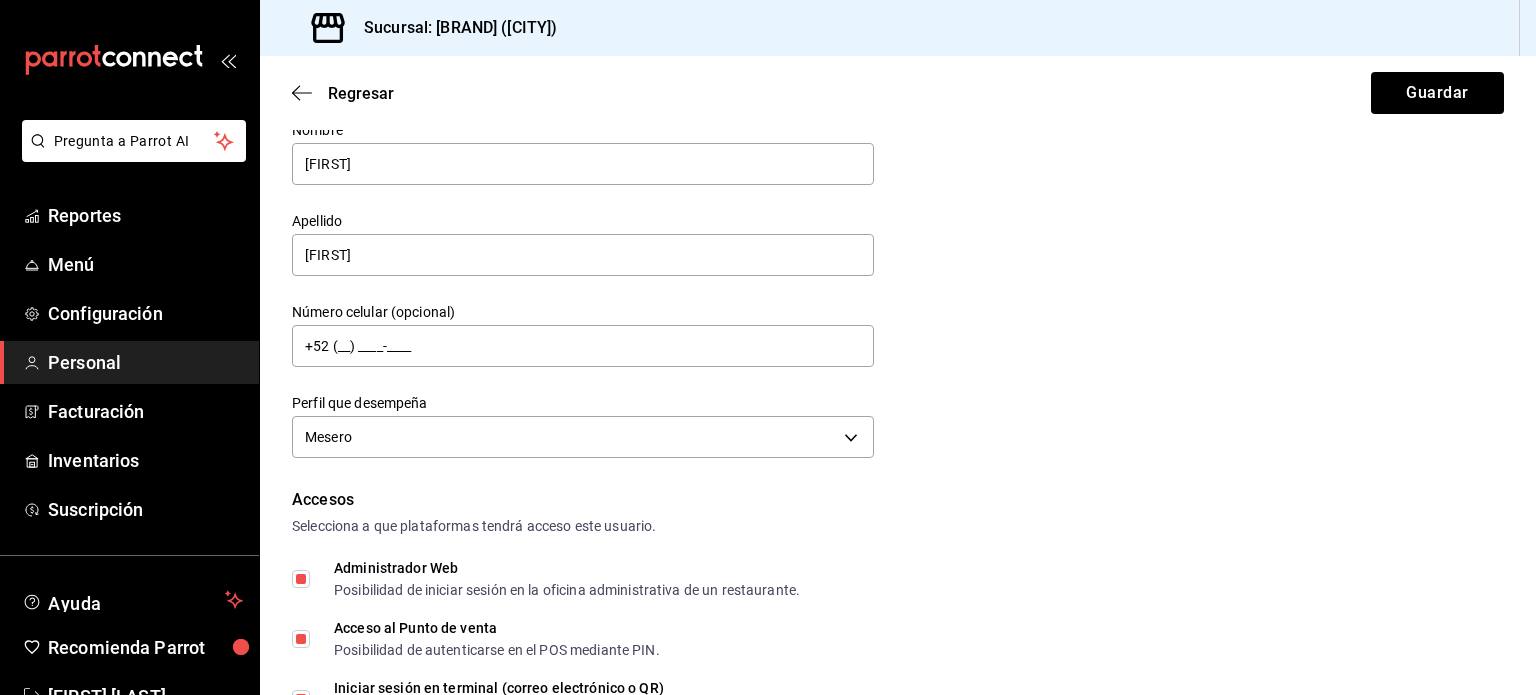 scroll, scrollTop: 0, scrollLeft: 0, axis: both 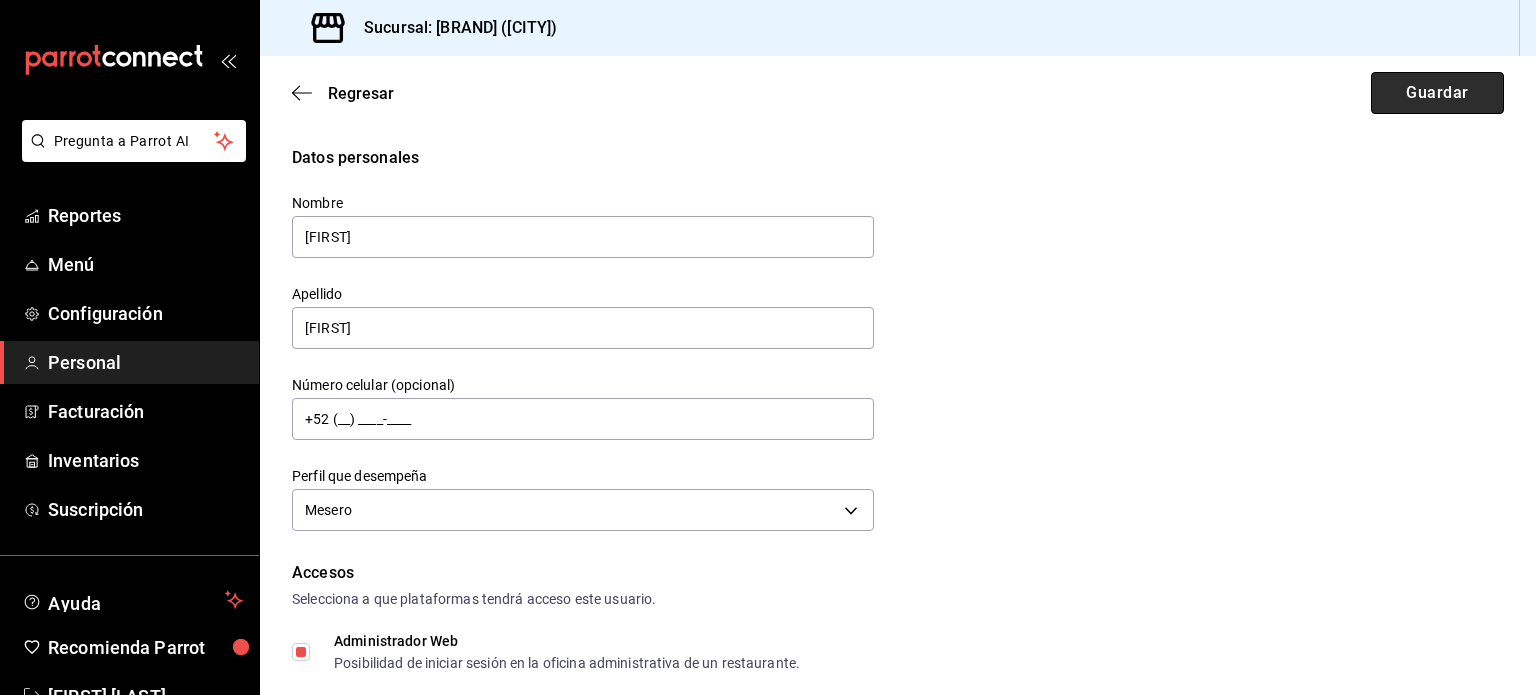 click on "Guardar" at bounding box center (1437, 93) 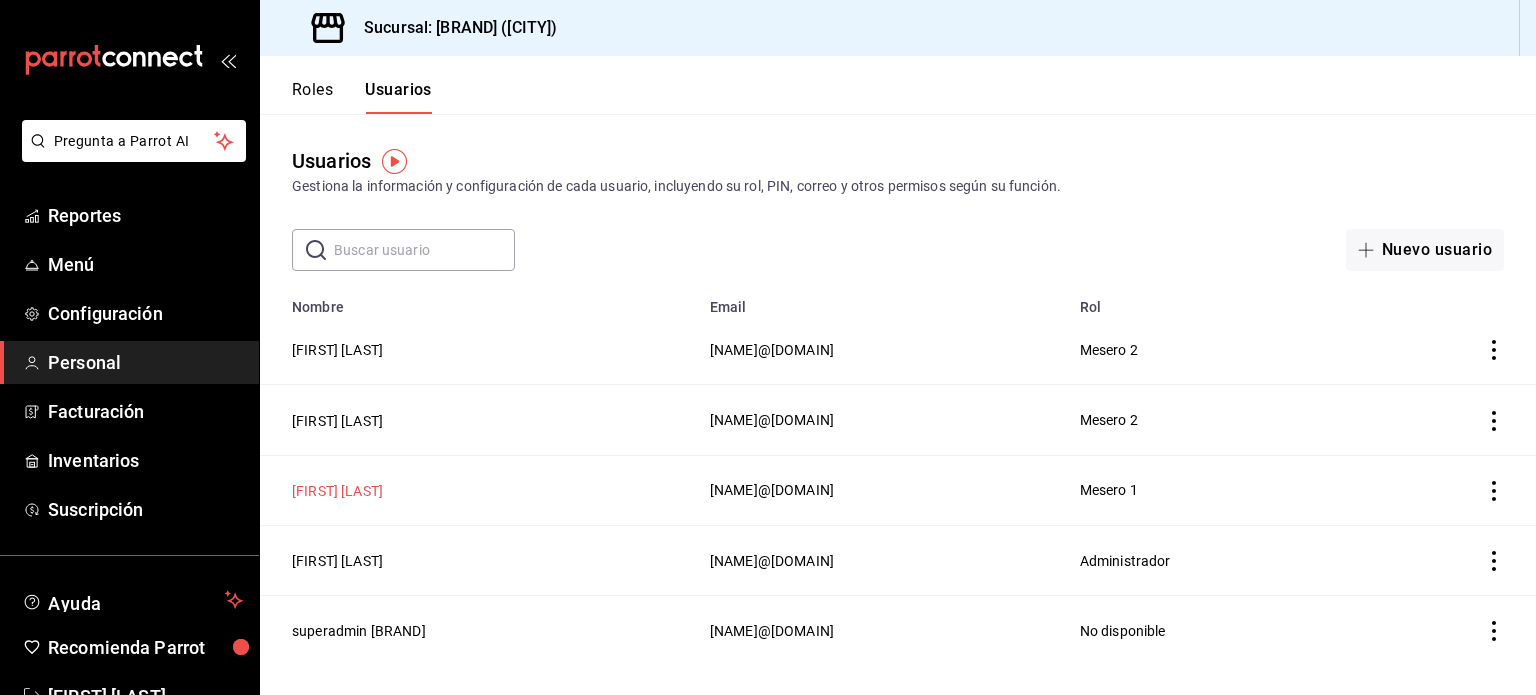 click on "[FIRST] [LAST]" at bounding box center (337, 491) 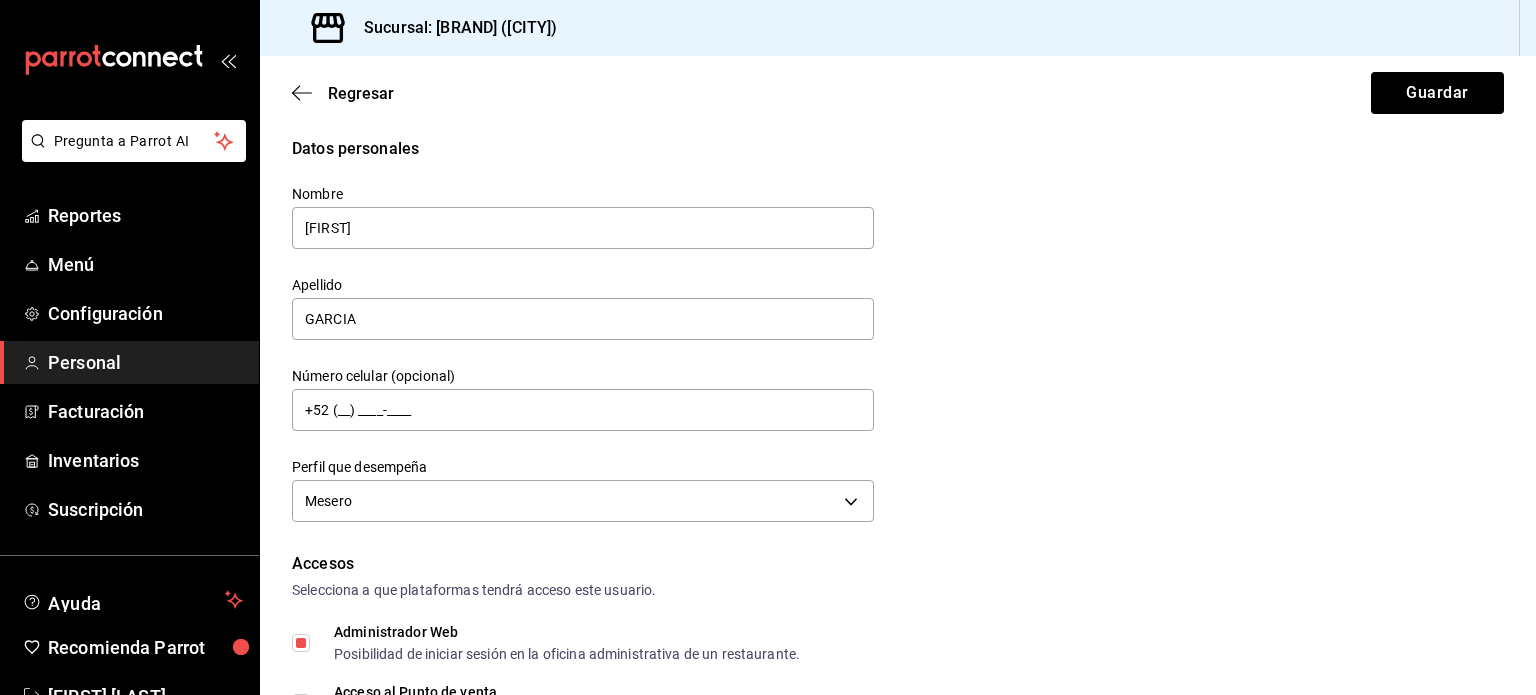 scroll, scrollTop: 0, scrollLeft: 0, axis: both 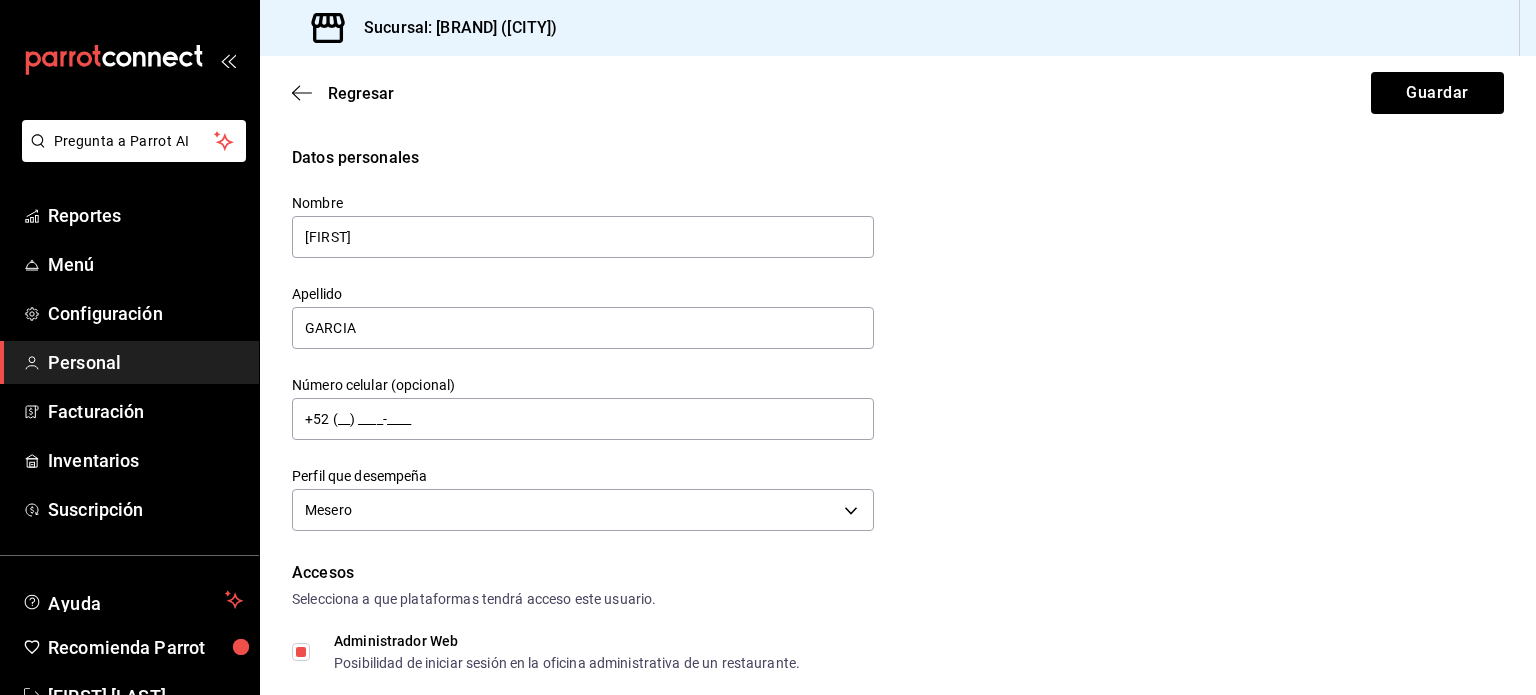 click on "Datos personales Nombre [FIRST] Apellido [LAST] Número celular (opcional) +52 (__) ____-____ Perfil que desempeña Mesero WAITER" at bounding box center (898, 341) 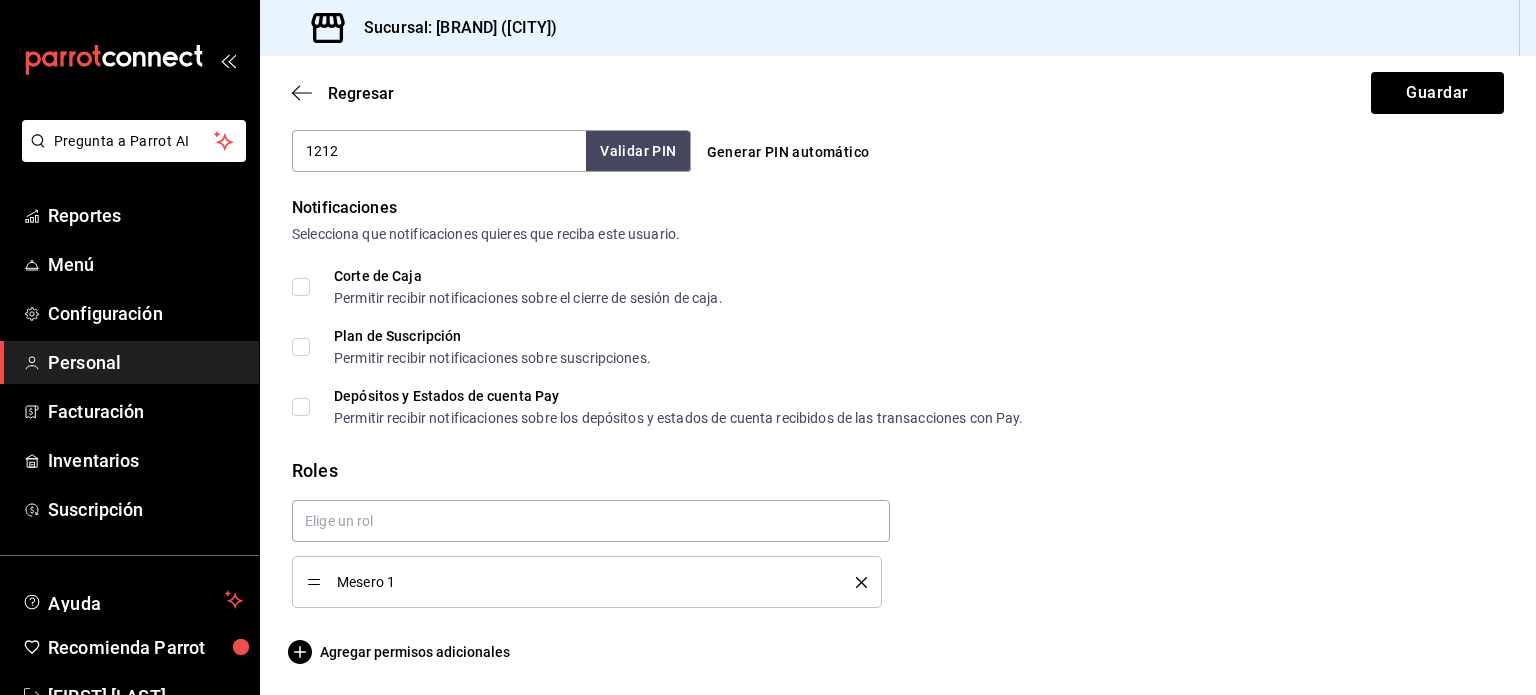 scroll, scrollTop: 968, scrollLeft: 0, axis: vertical 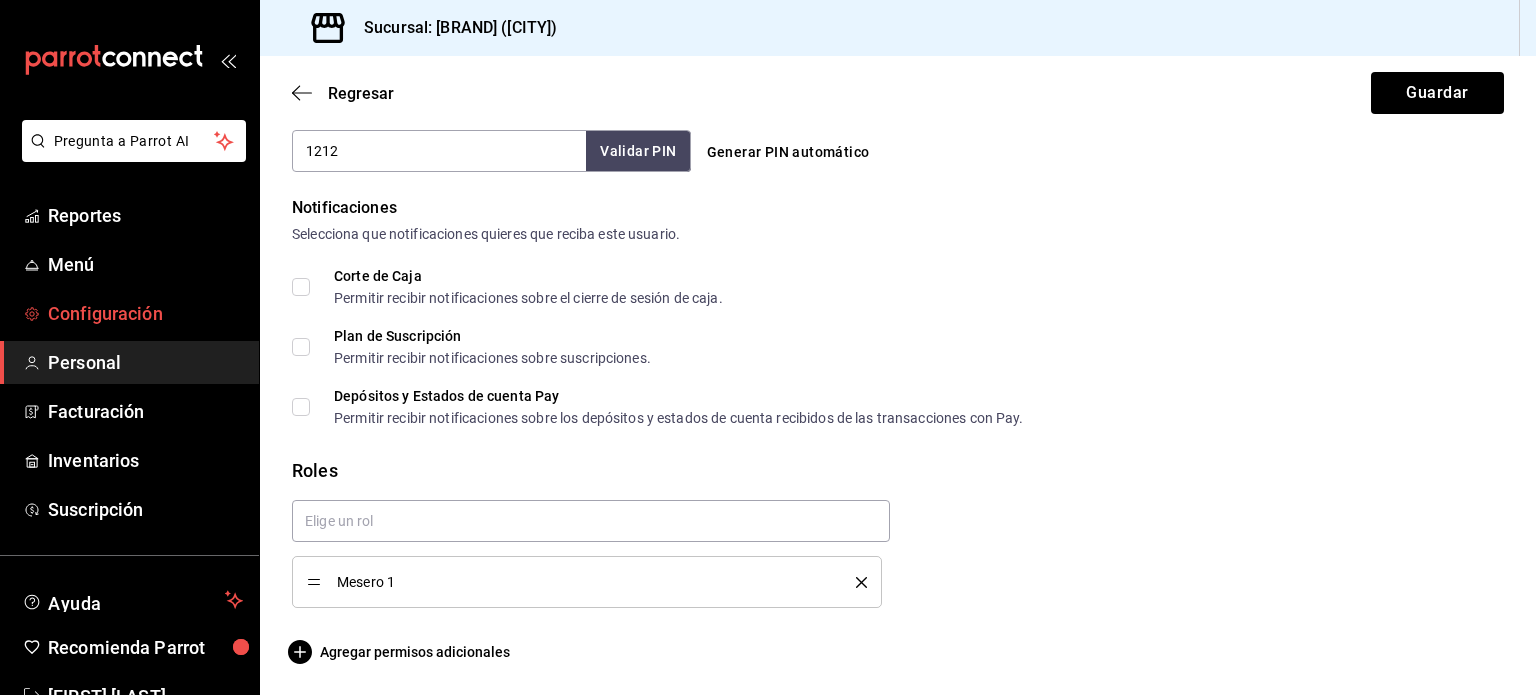 click on "Configuración" at bounding box center [145, 313] 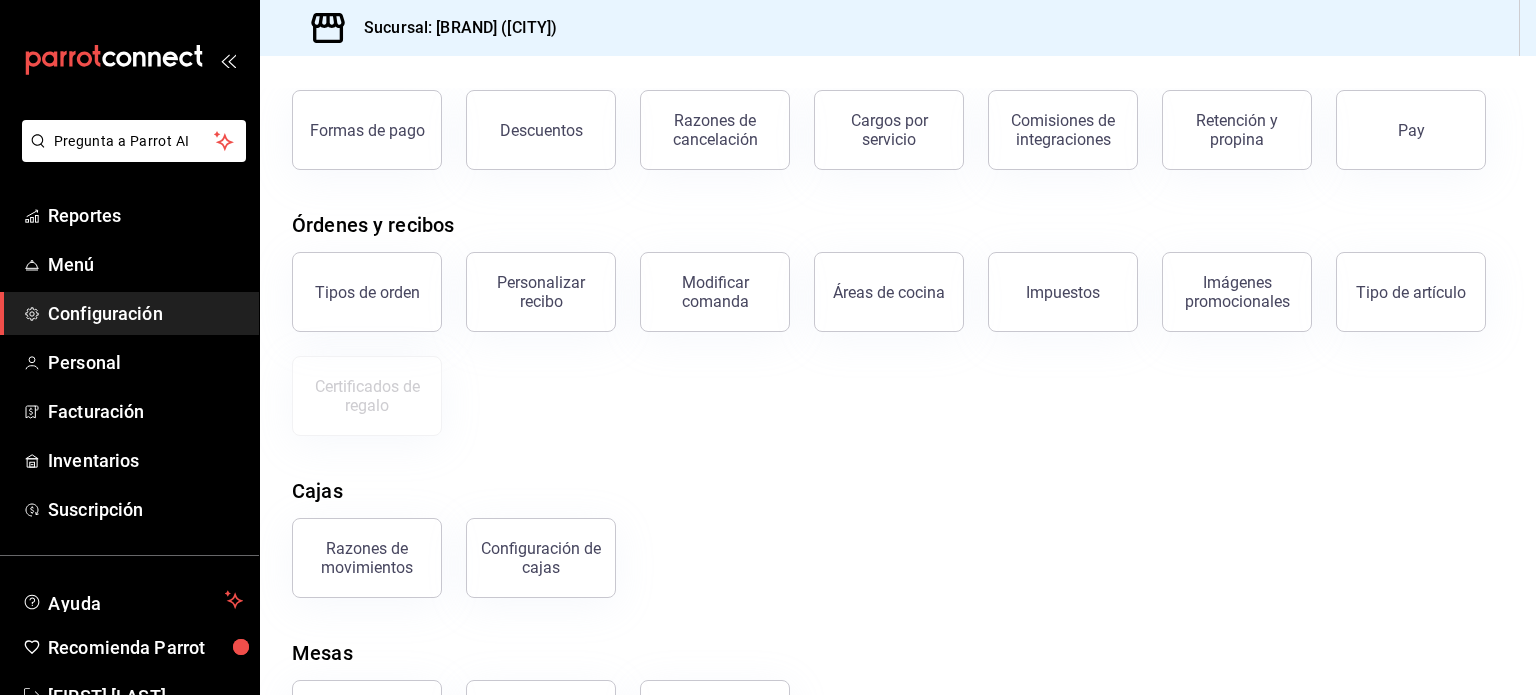scroll, scrollTop: 119, scrollLeft: 0, axis: vertical 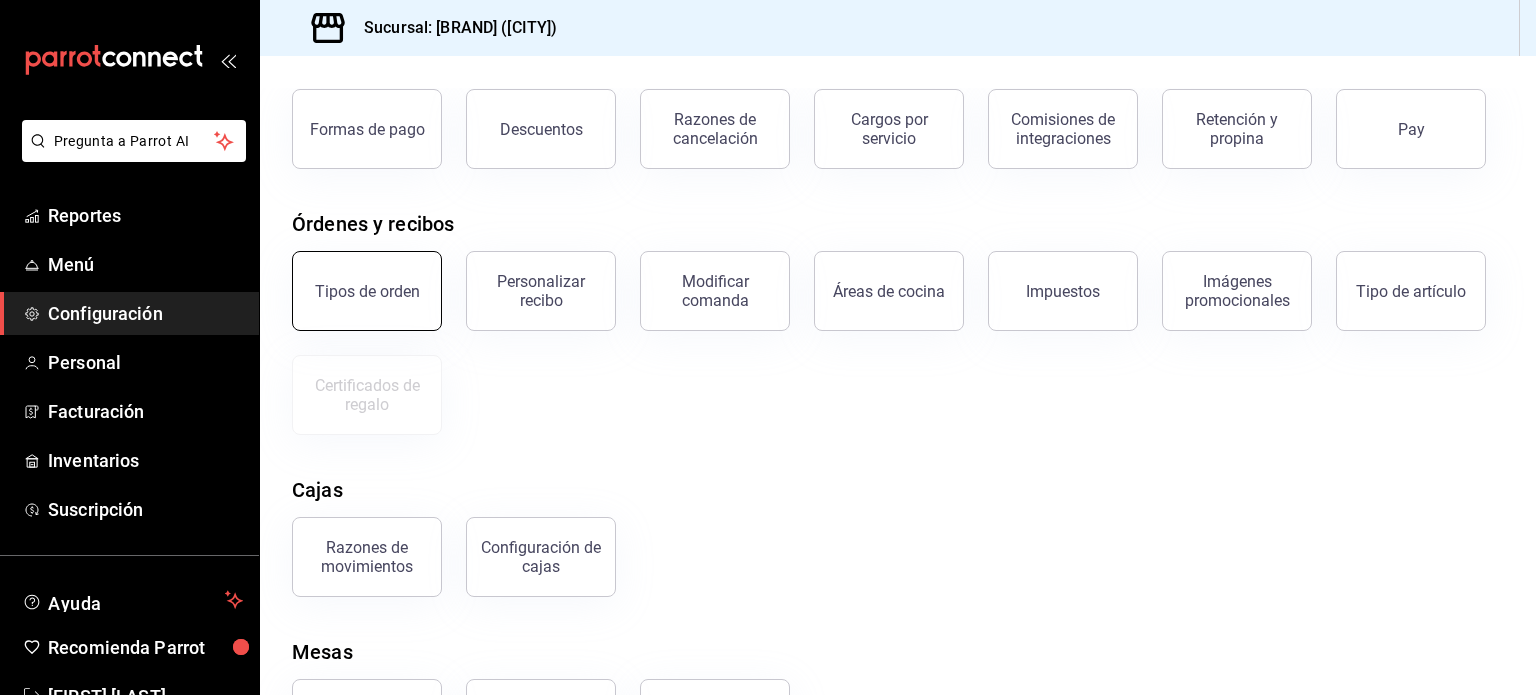 click on "Tipos de orden" at bounding box center (367, 291) 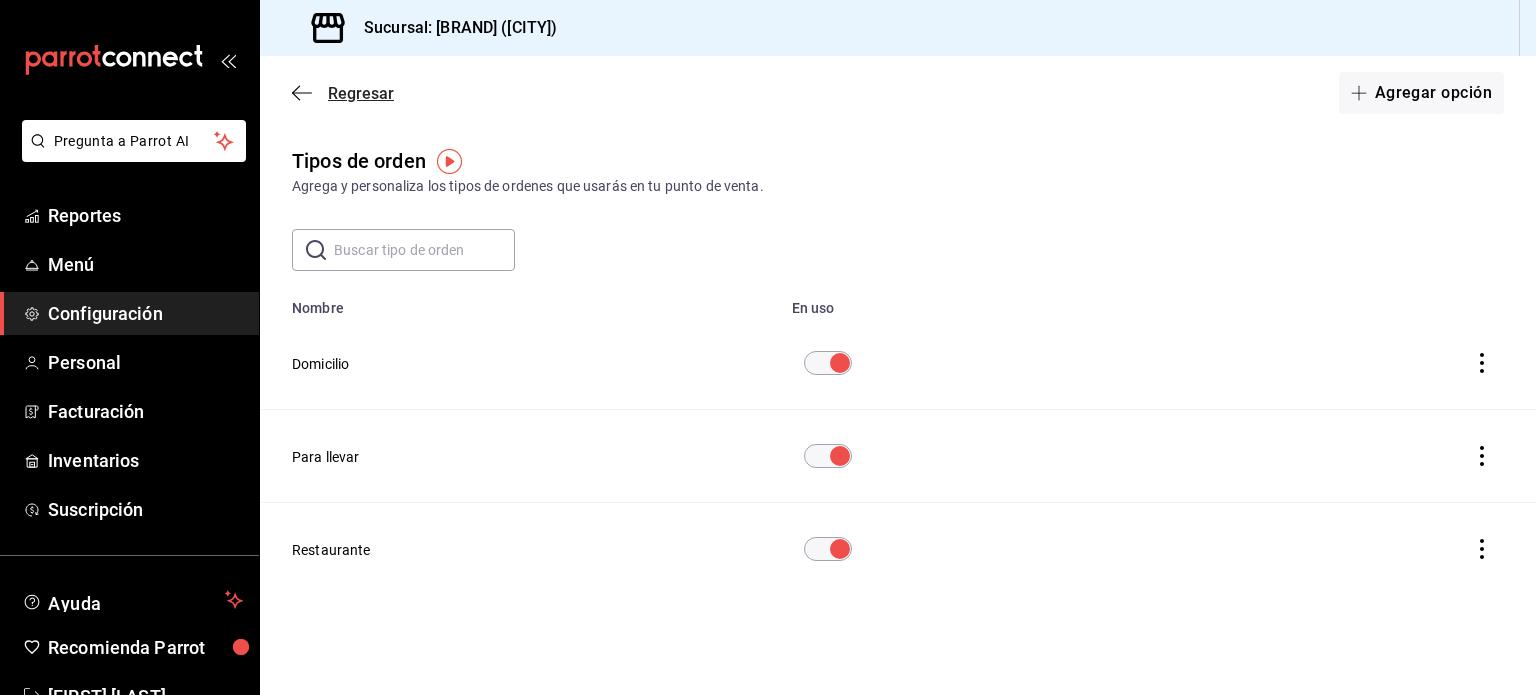 click 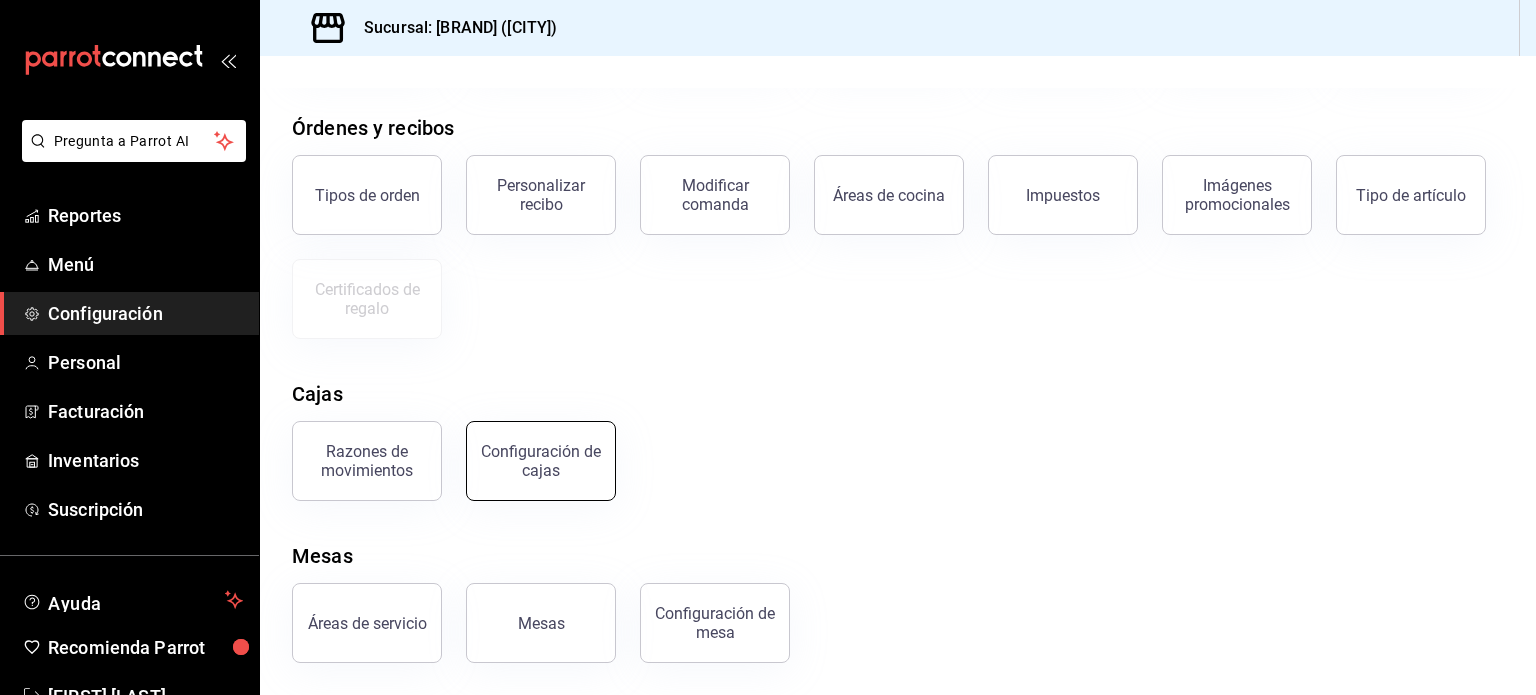 scroll, scrollTop: 0, scrollLeft: 0, axis: both 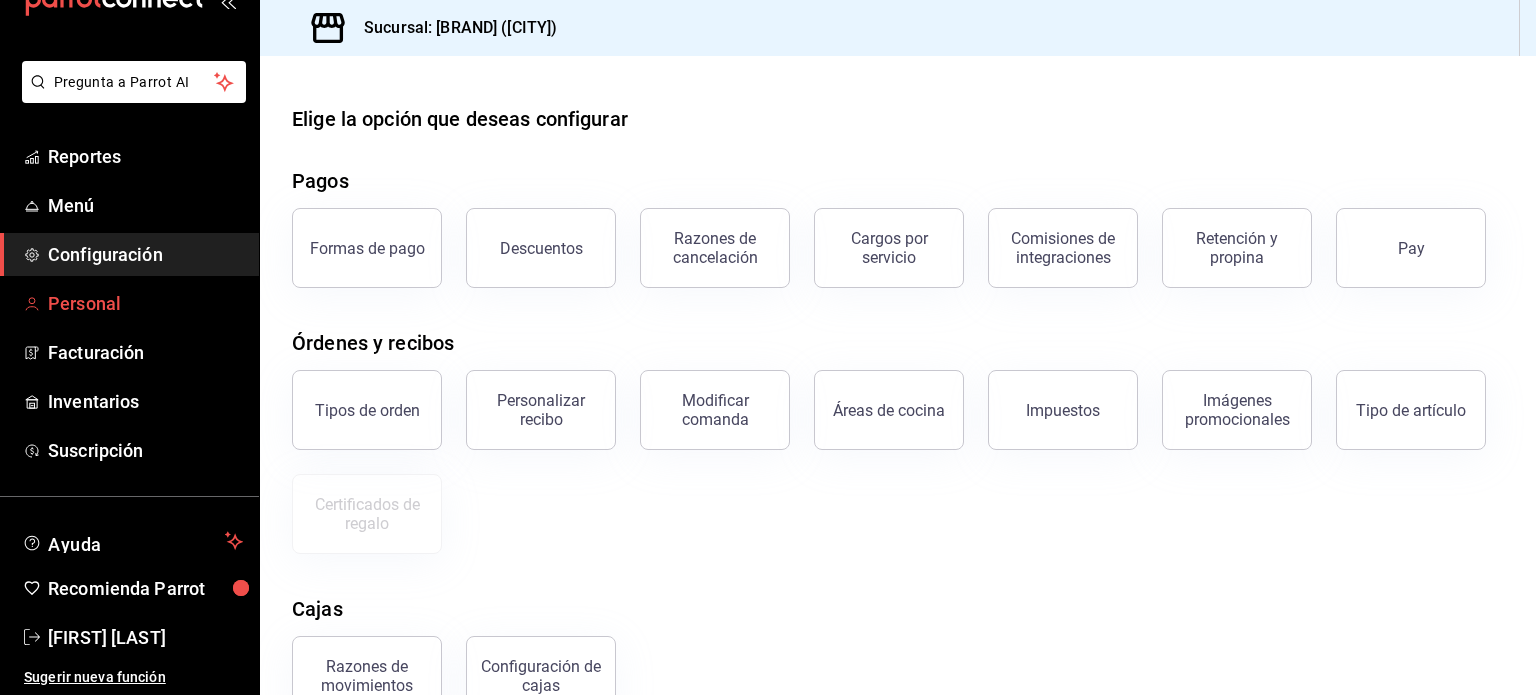 click on "Personal" at bounding box center [145, 303] 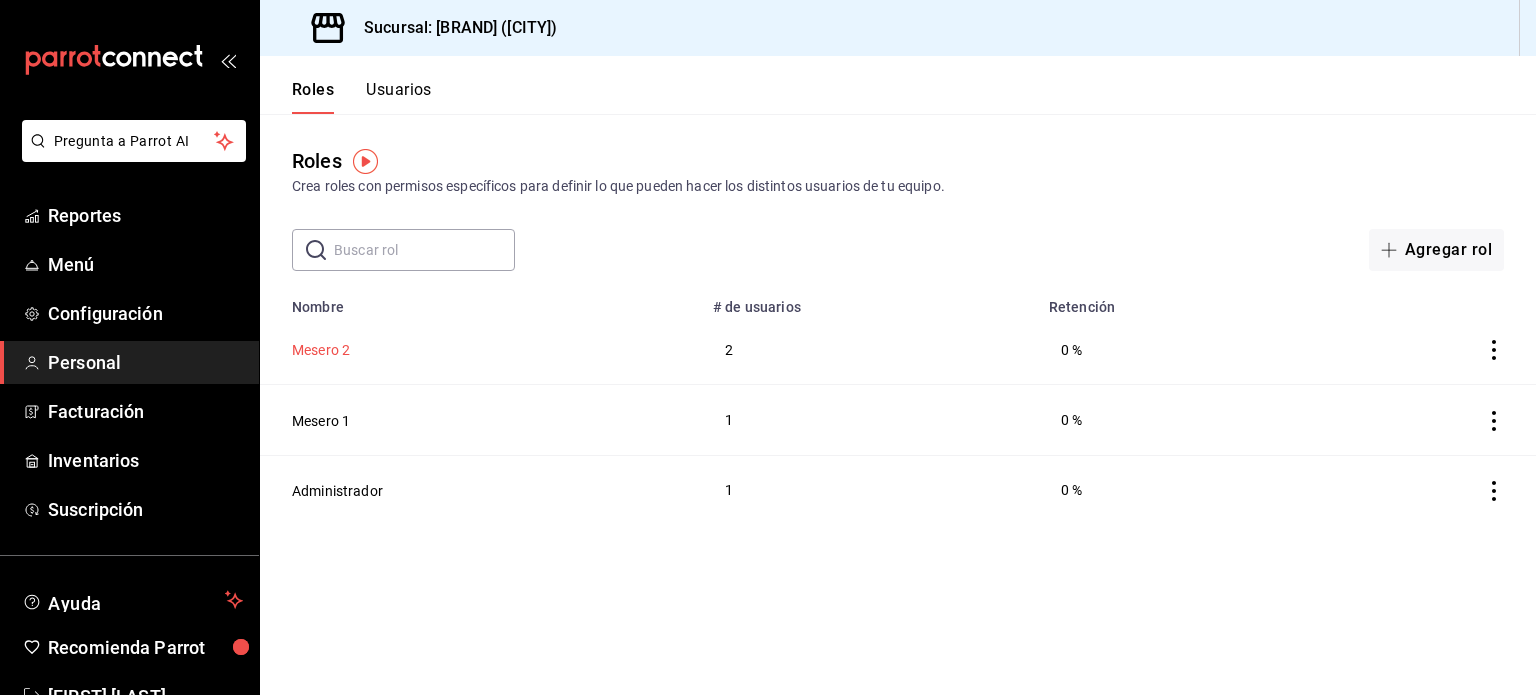 click on "Mesero 2" at bounding box center (321, 350) 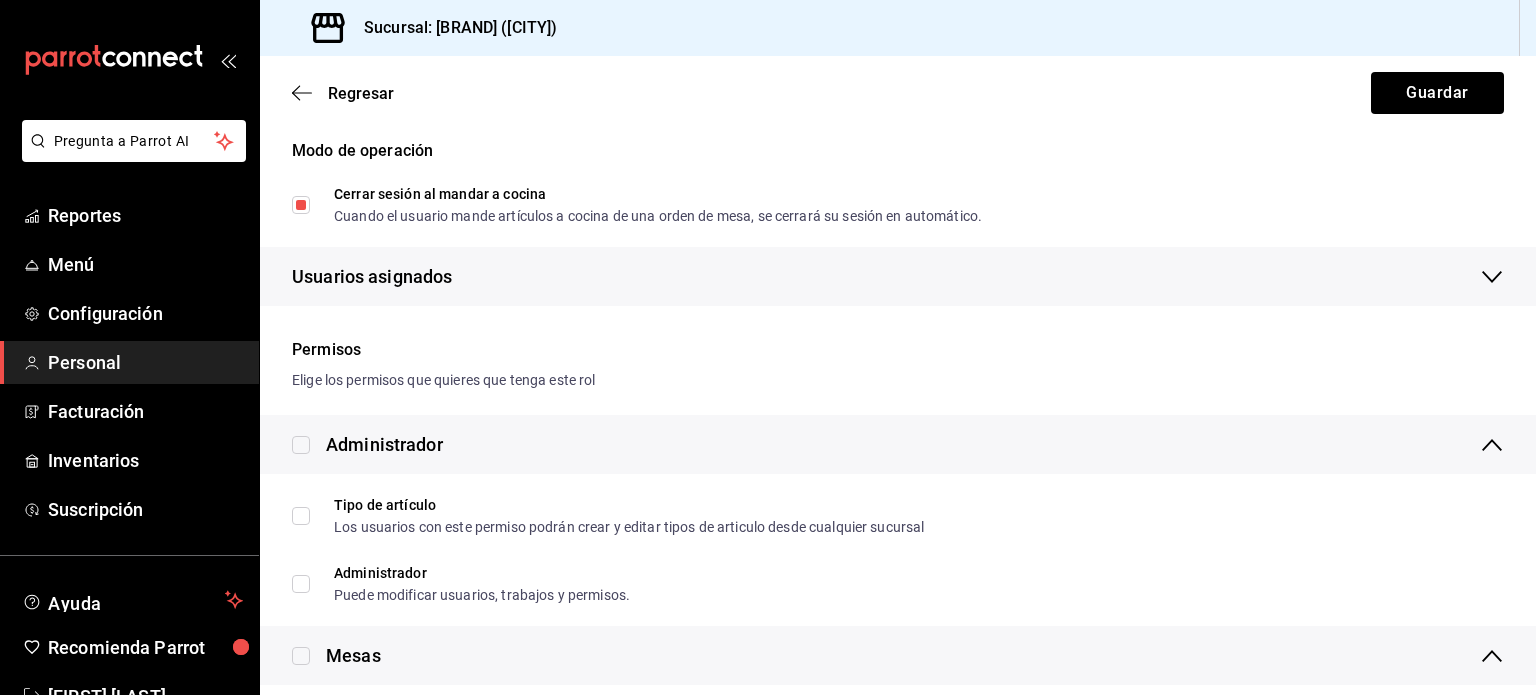scroll, scrollTop: 227, scrollLeft: 0, axis: vertical 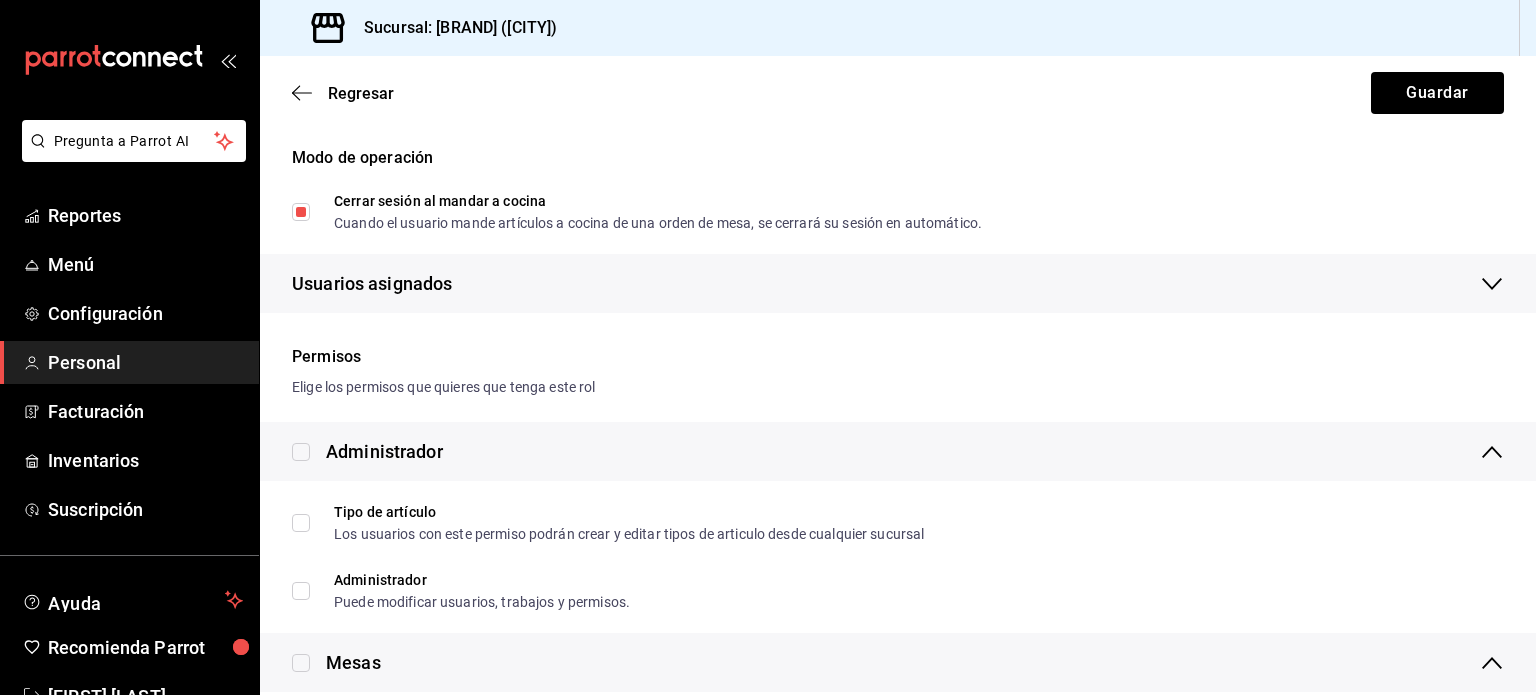 click on "Cerrar sesión al mandar a cocina Cuando el usuario mande artículos a cocina de una orden de mesa, se cerrará su sesión en automático." at bounding box center (301, 212) 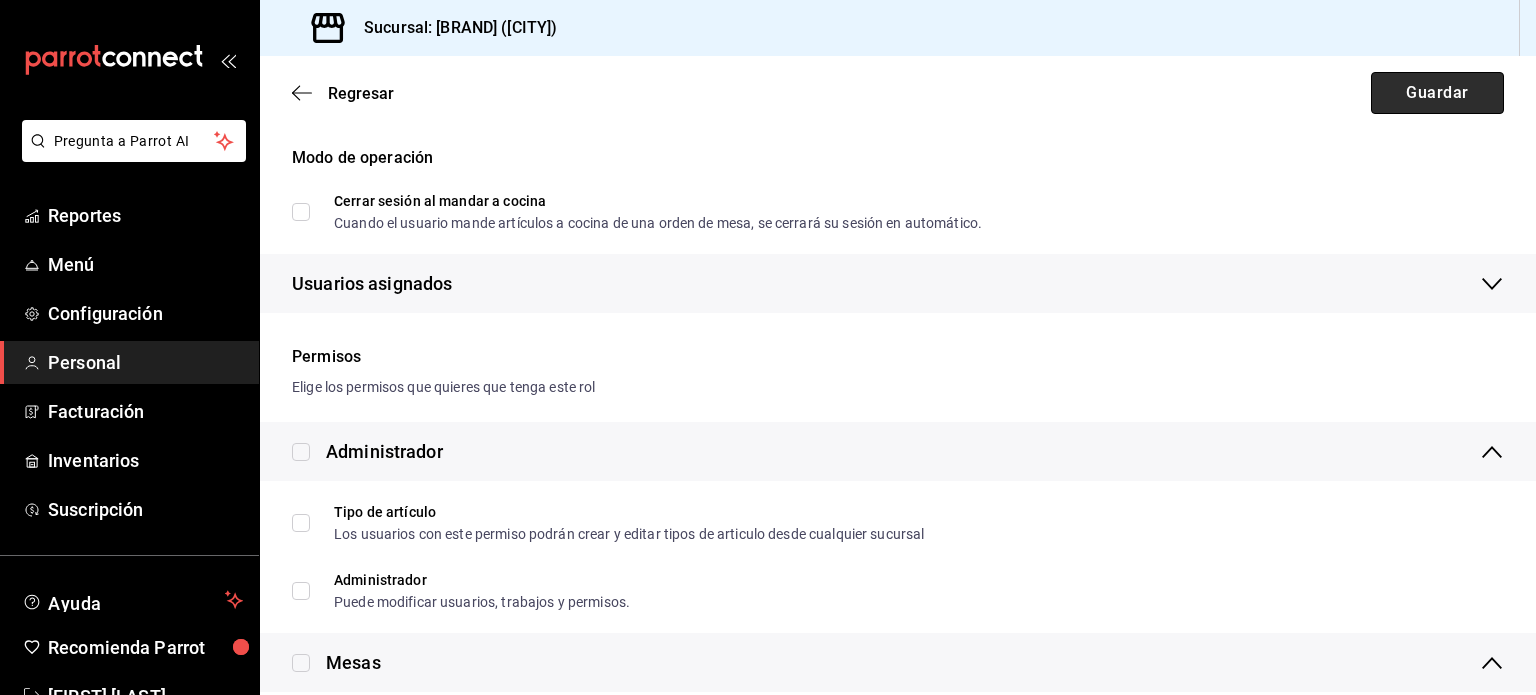click on "Guardar" at bounding box center [1437, 93] 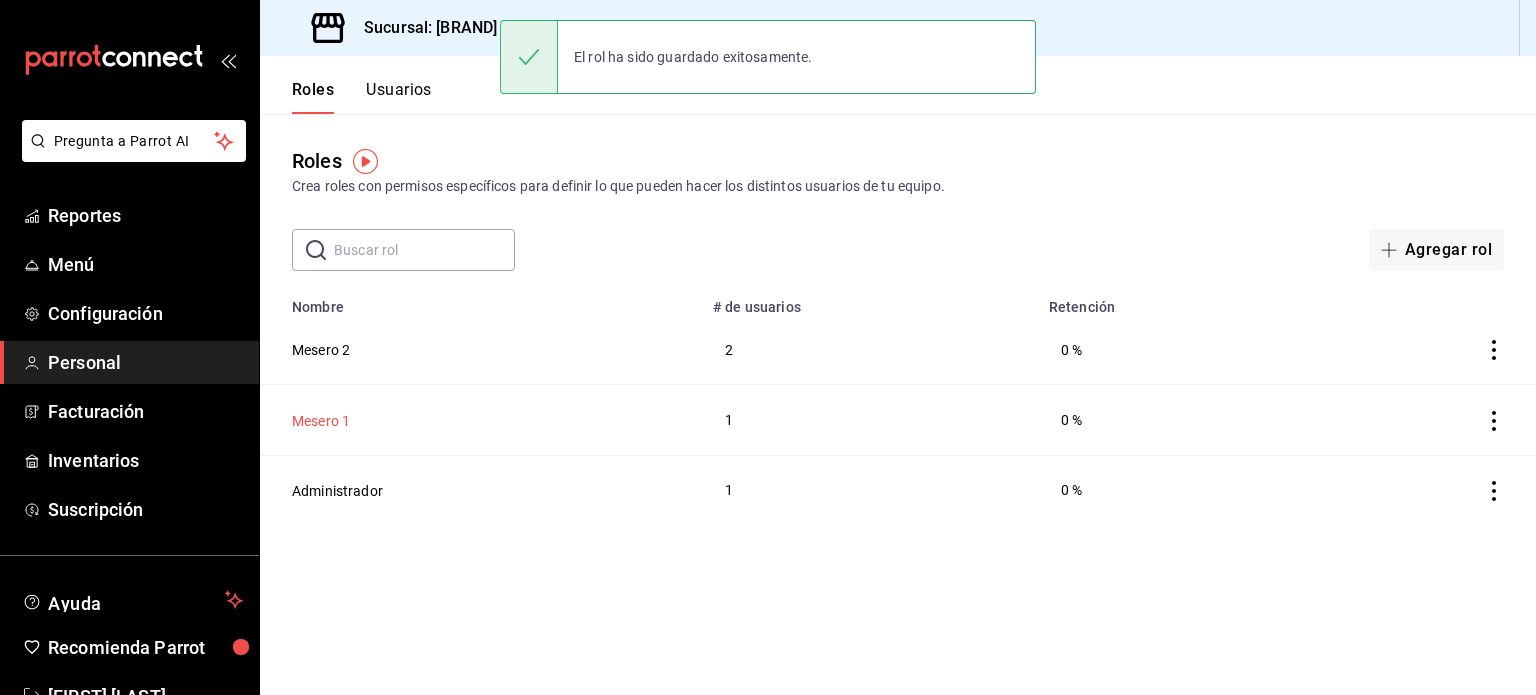 click on "Mesero 1" at bounding box center (321, 421) 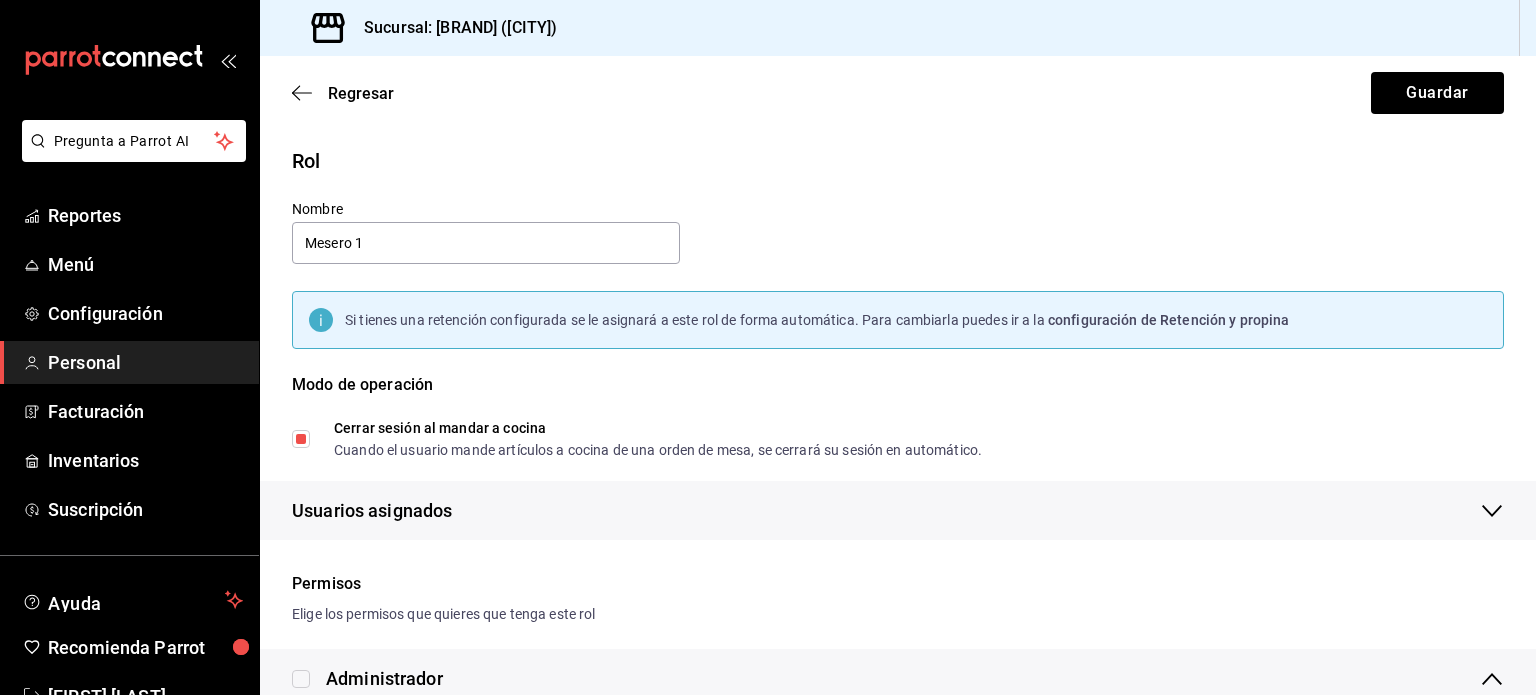 click on "Cerrar sesión al mandar a cocina Cuando el usuario mande artículos a cocina de una orden de mesa, se cerrará su sesión en automático." at bounding box center [301, 439] 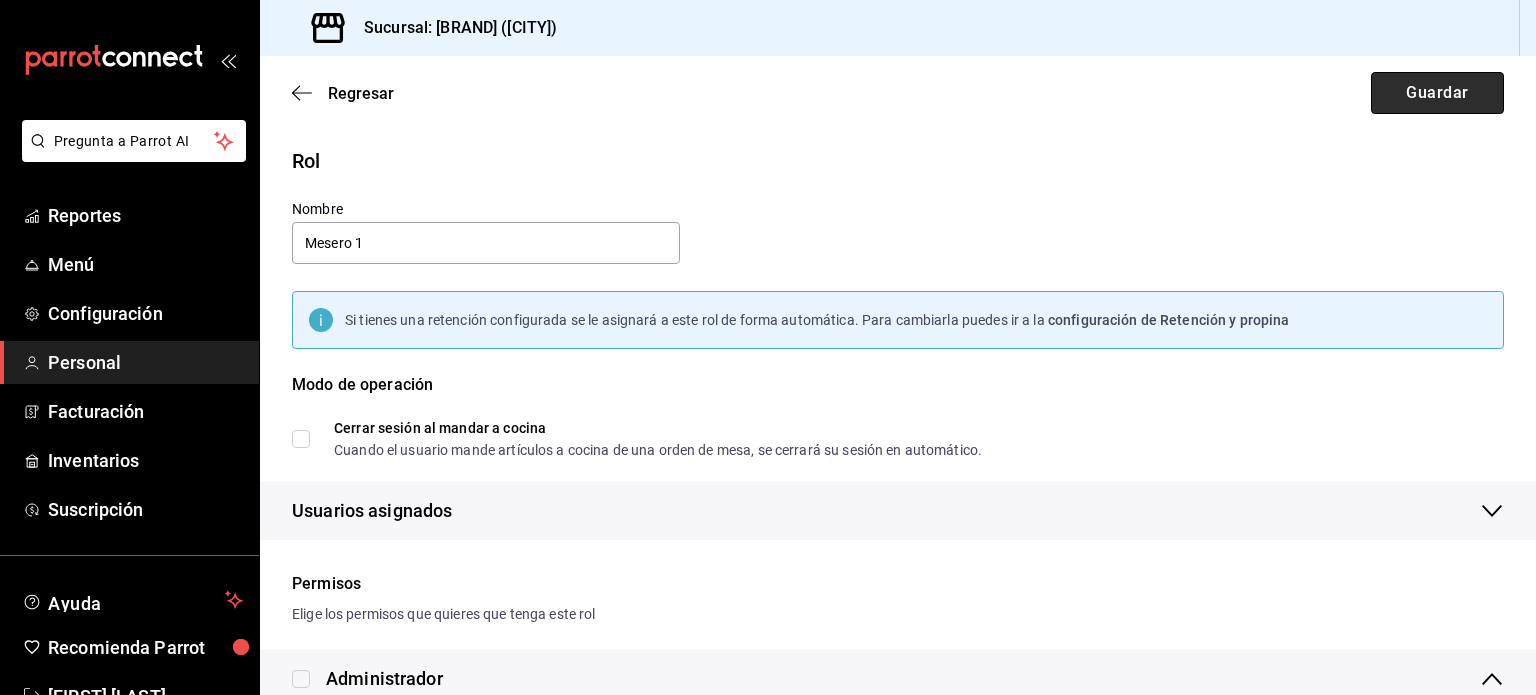 click on "Guardar" at bounding box center (1437, 93) 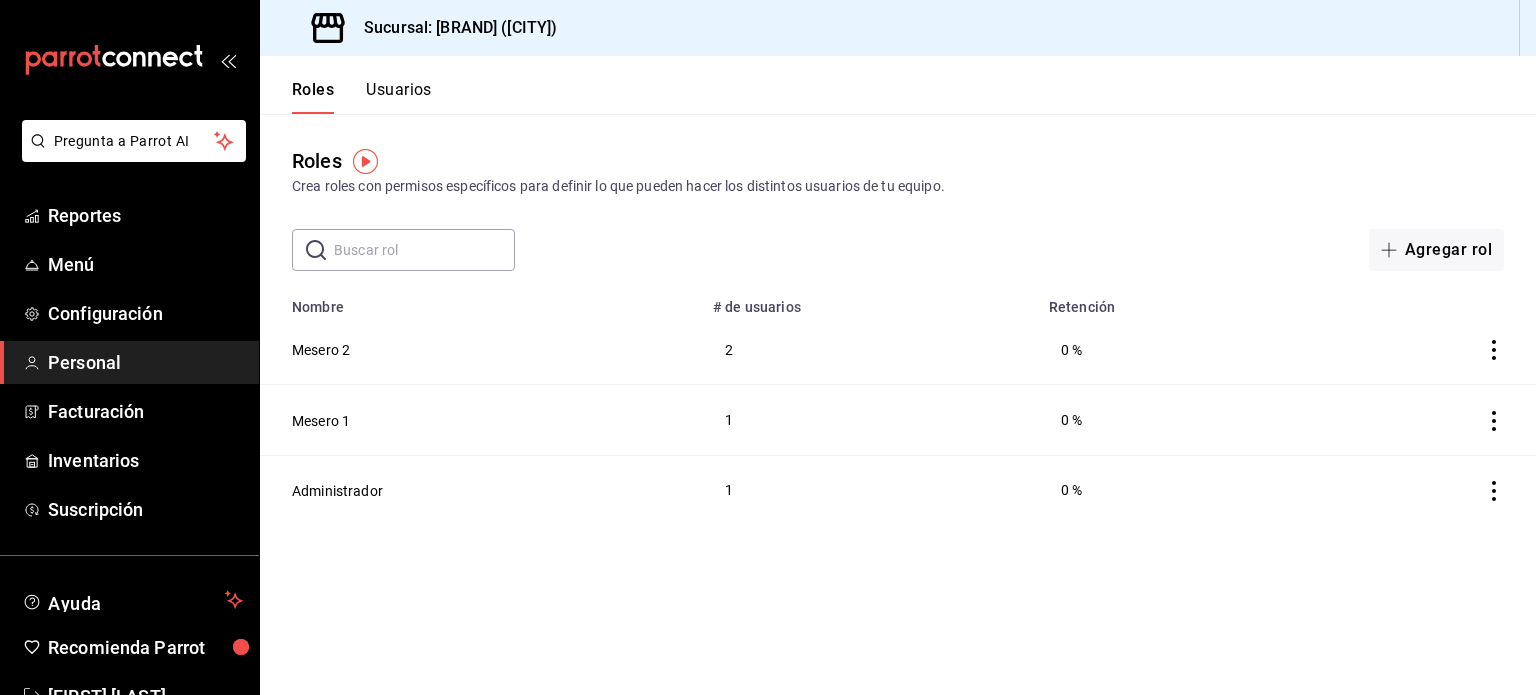 click on "Roles Usuarios" at bounding box center [898, 85] 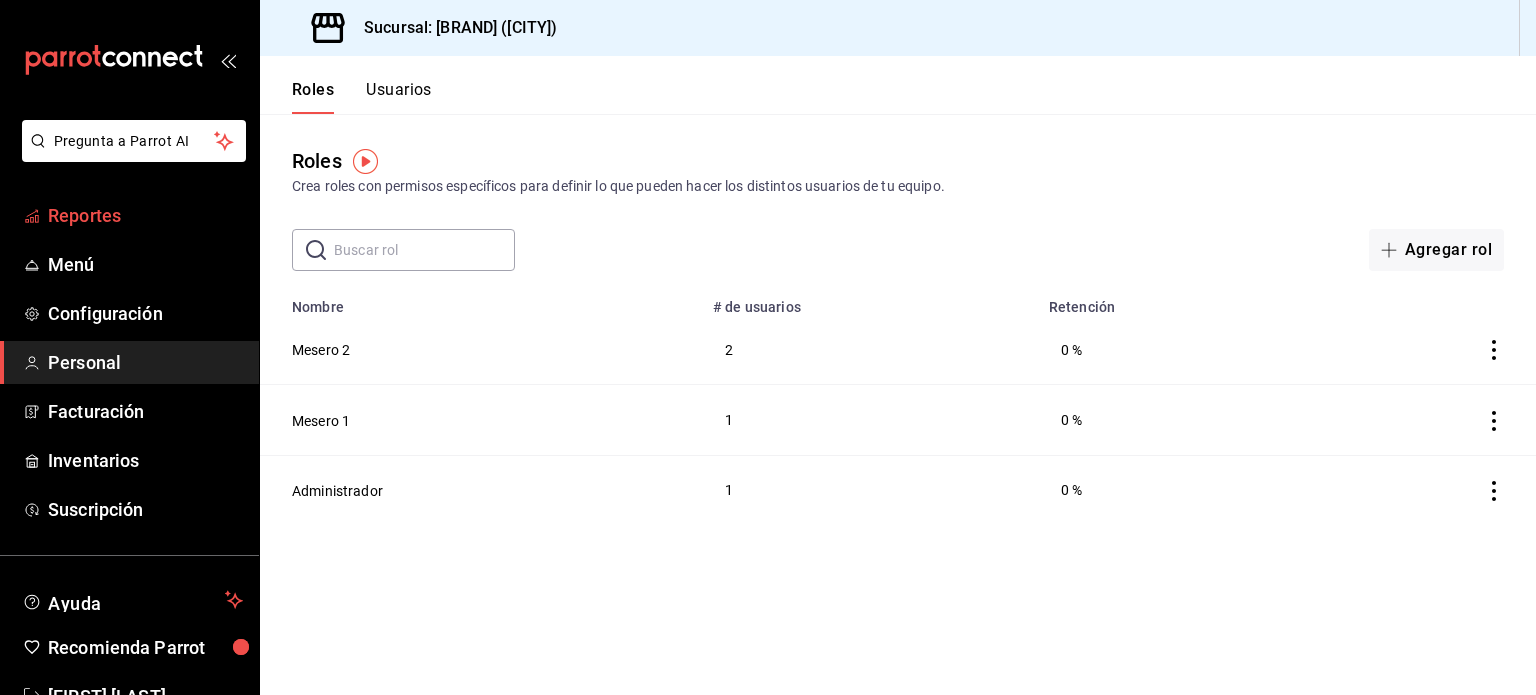 click on "Reportes" at bounding box center [145, 215] 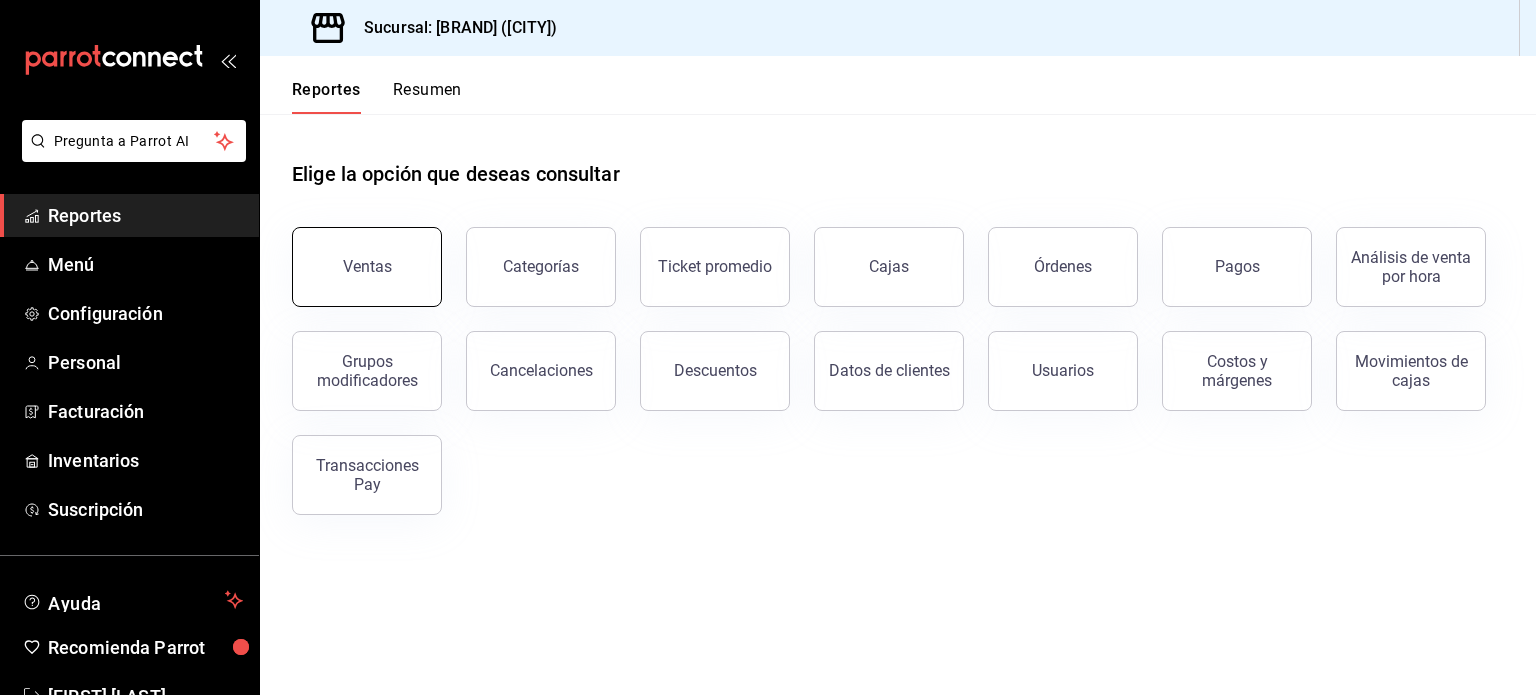 click on "Ventas" at bounding box center [367, 267] 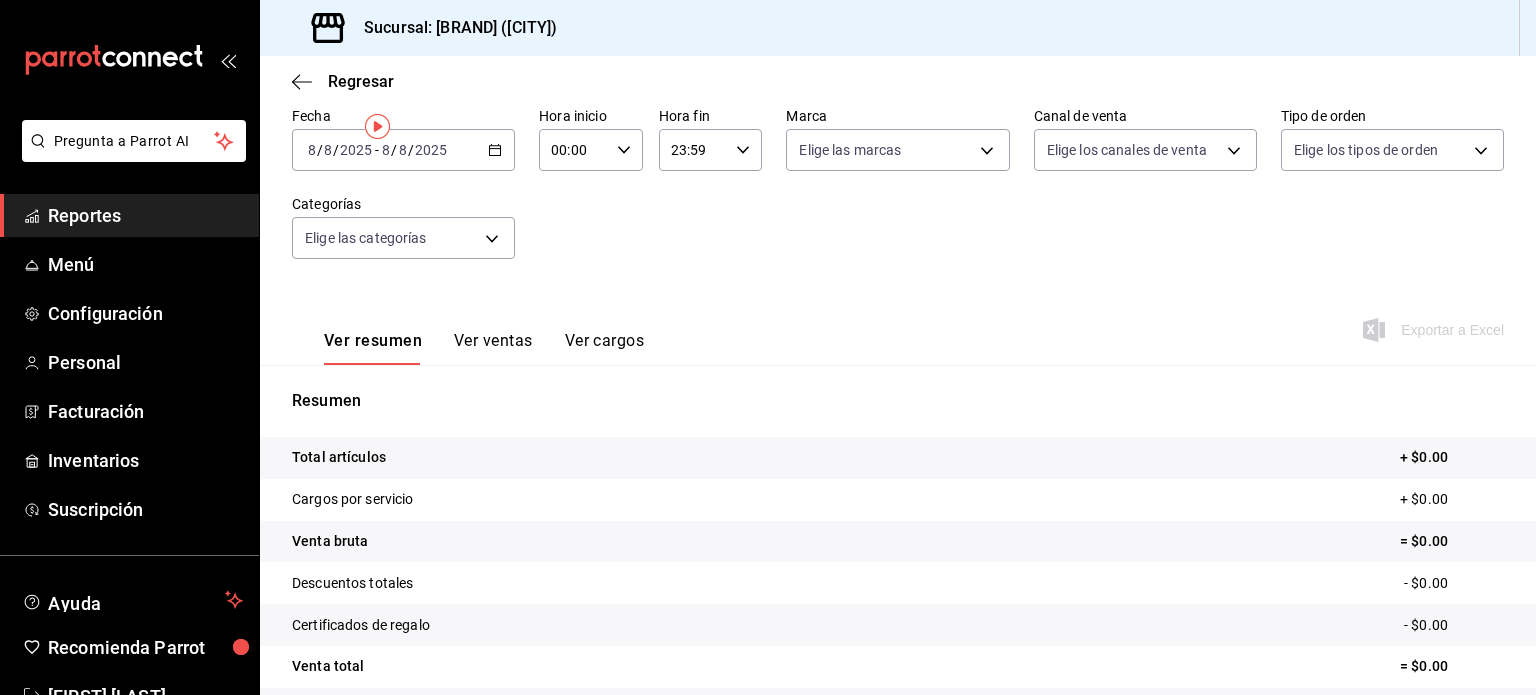scroll, scrollTop: 0, scrollLeft: 0, axis: both 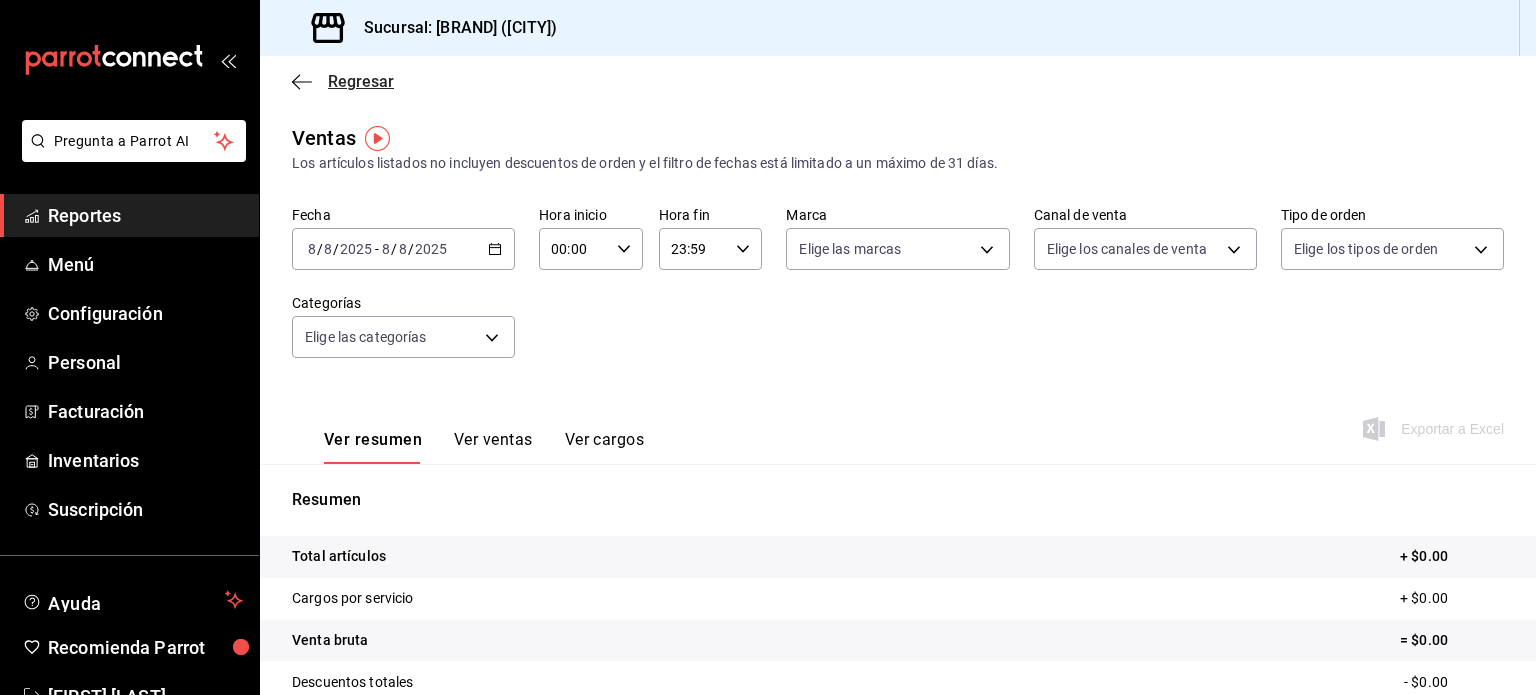 click 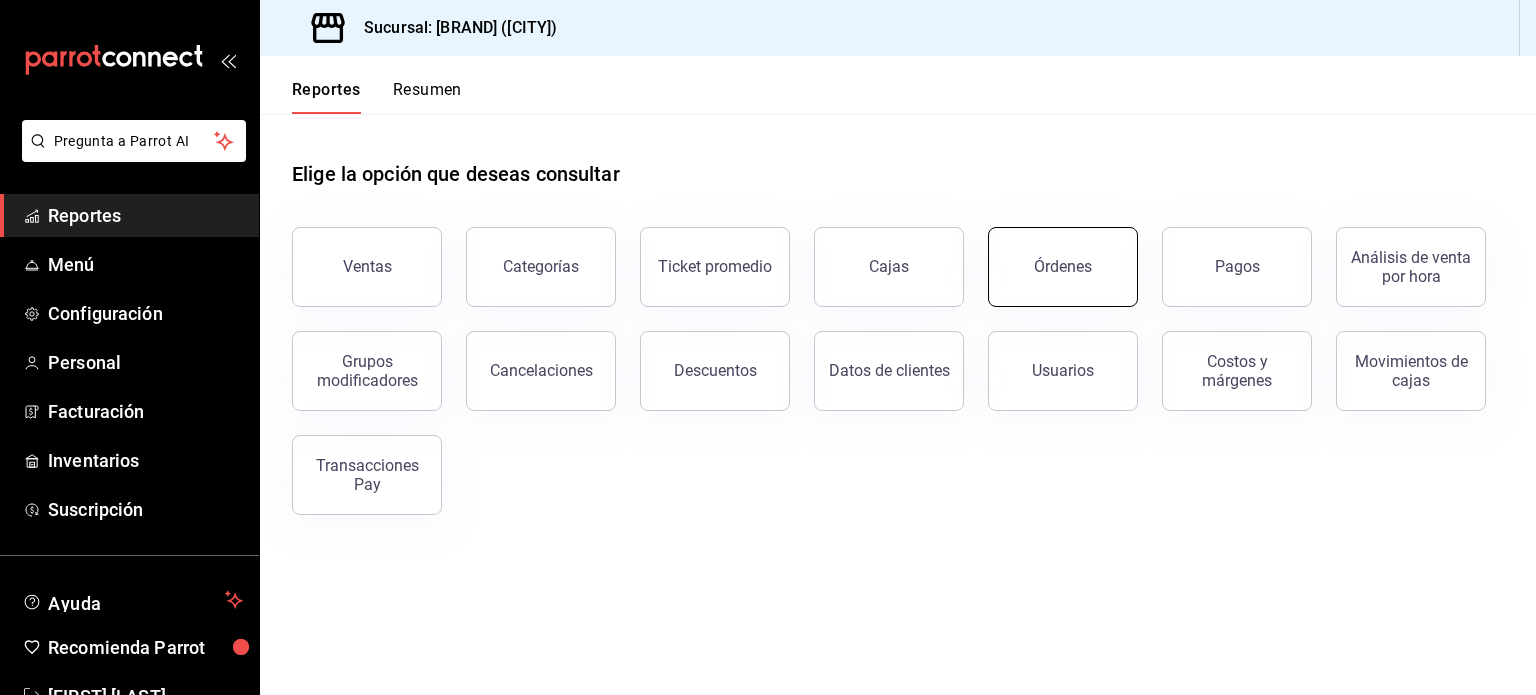 click on "Órdenes" at bounding box center (1063, 267) 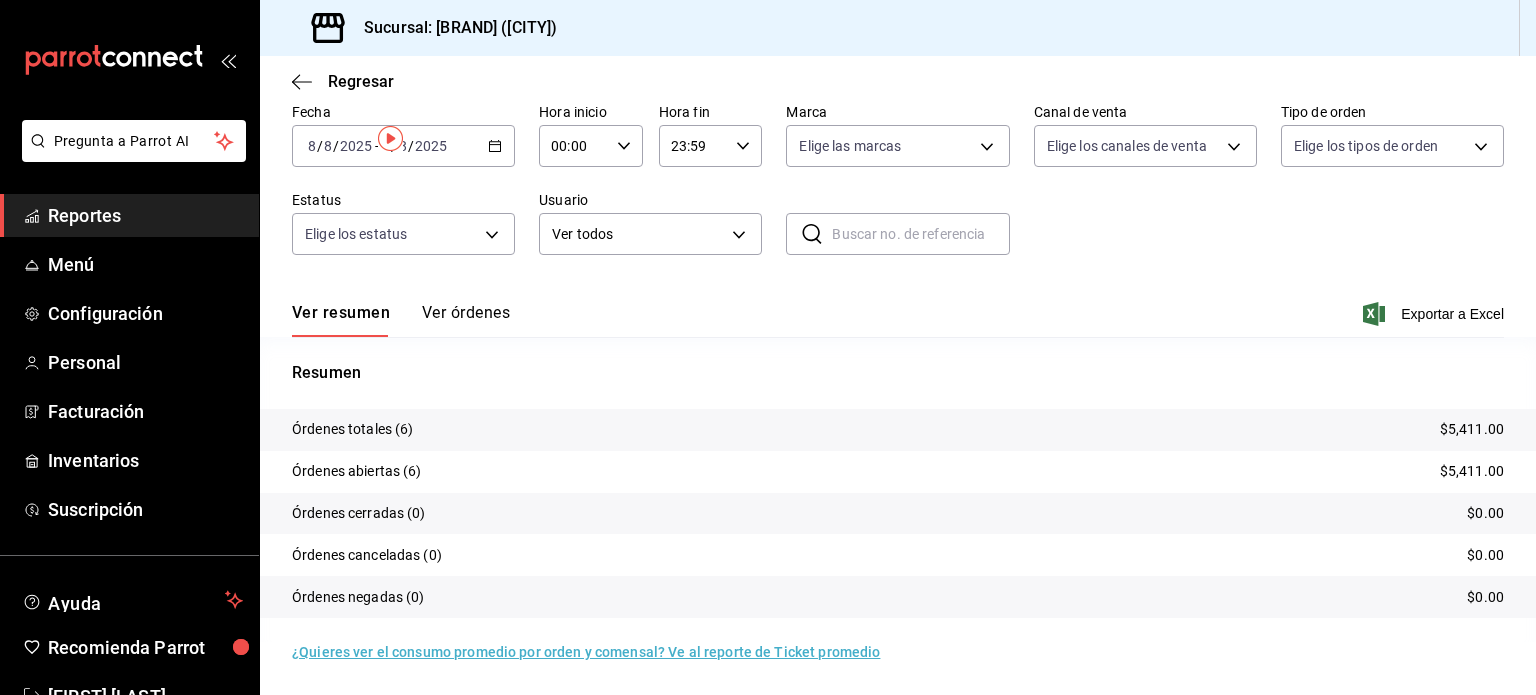 scroll, scrollTop: 0, scrollLeft: 0, axis: both 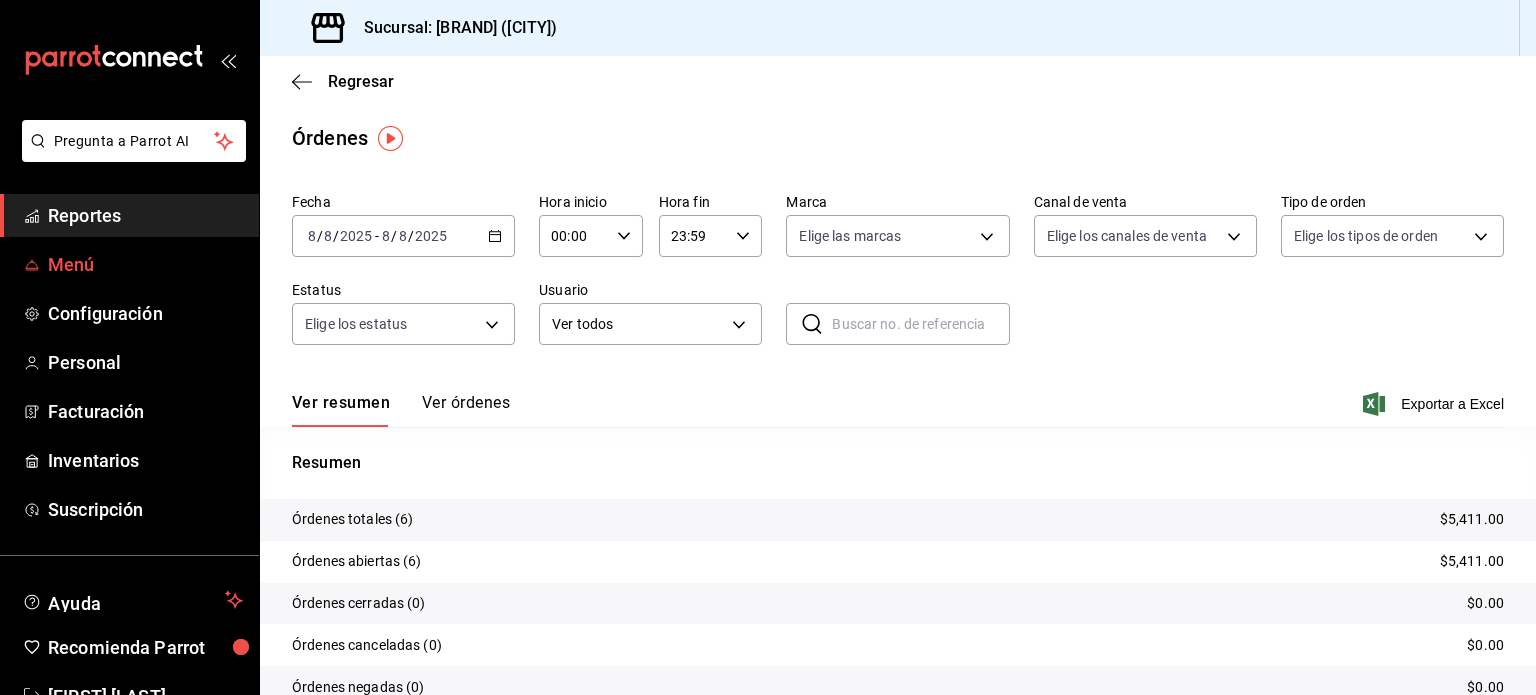 click on "Menú" at bounding box center [145, 264] 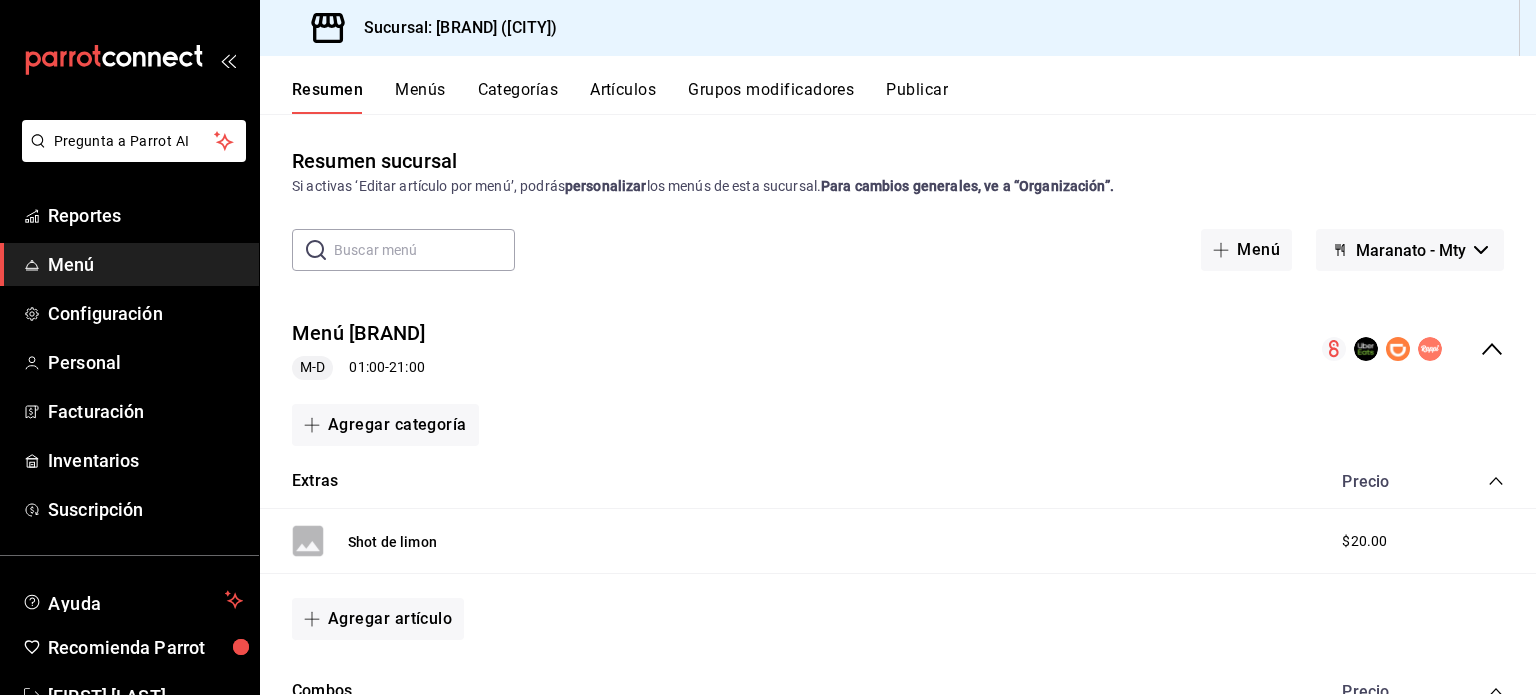 click on "Artículos" at bounding box center [623, 97] 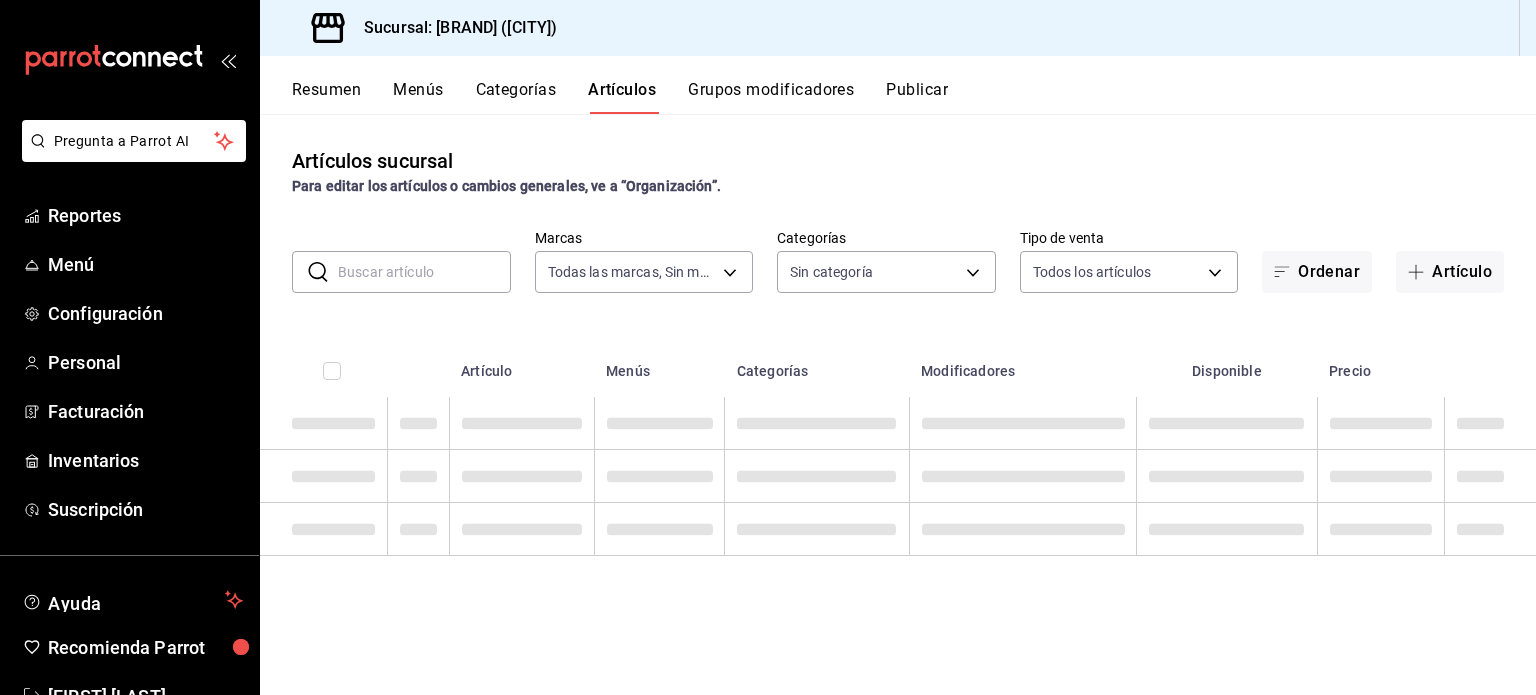 type on "[UUID]" 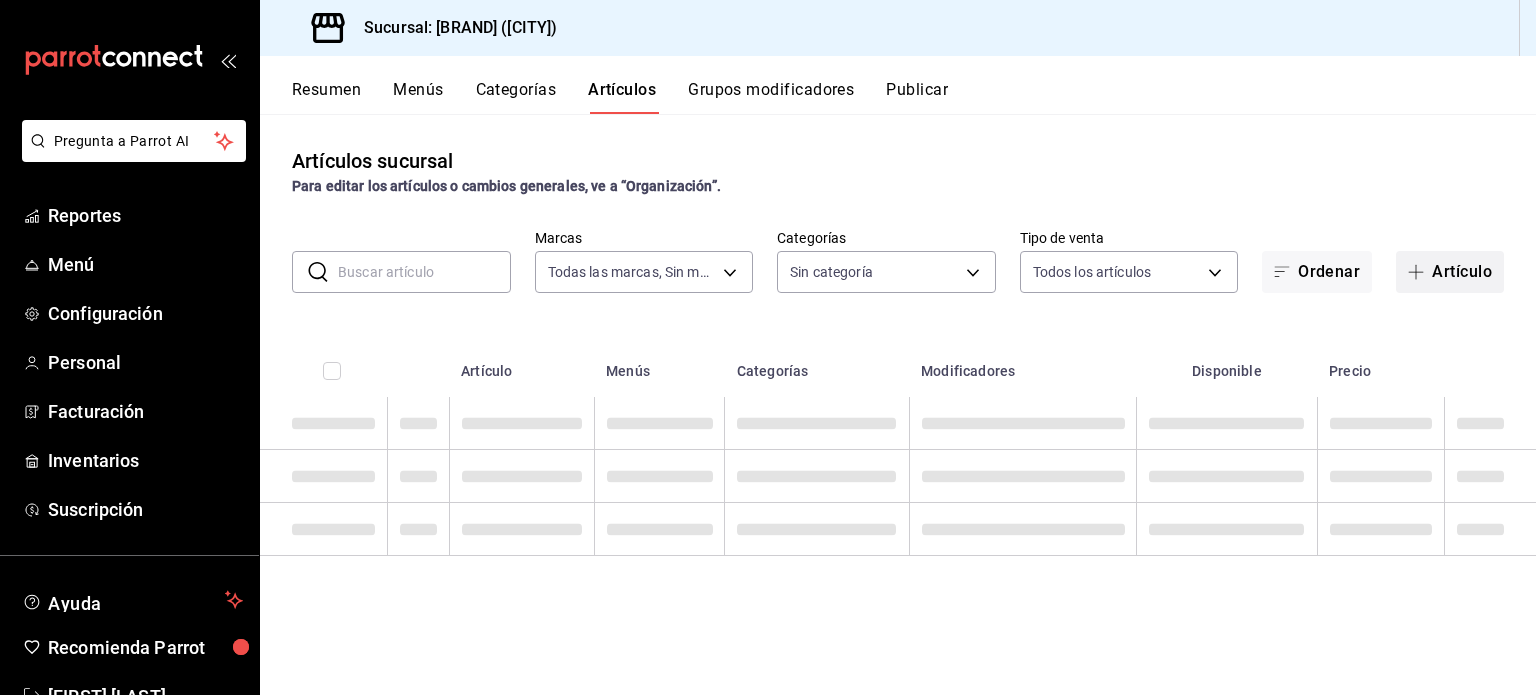 type on "[UUID],[UUID],[UUID],[UUID],[UUID],[UUID],[UUID],[UUID]" 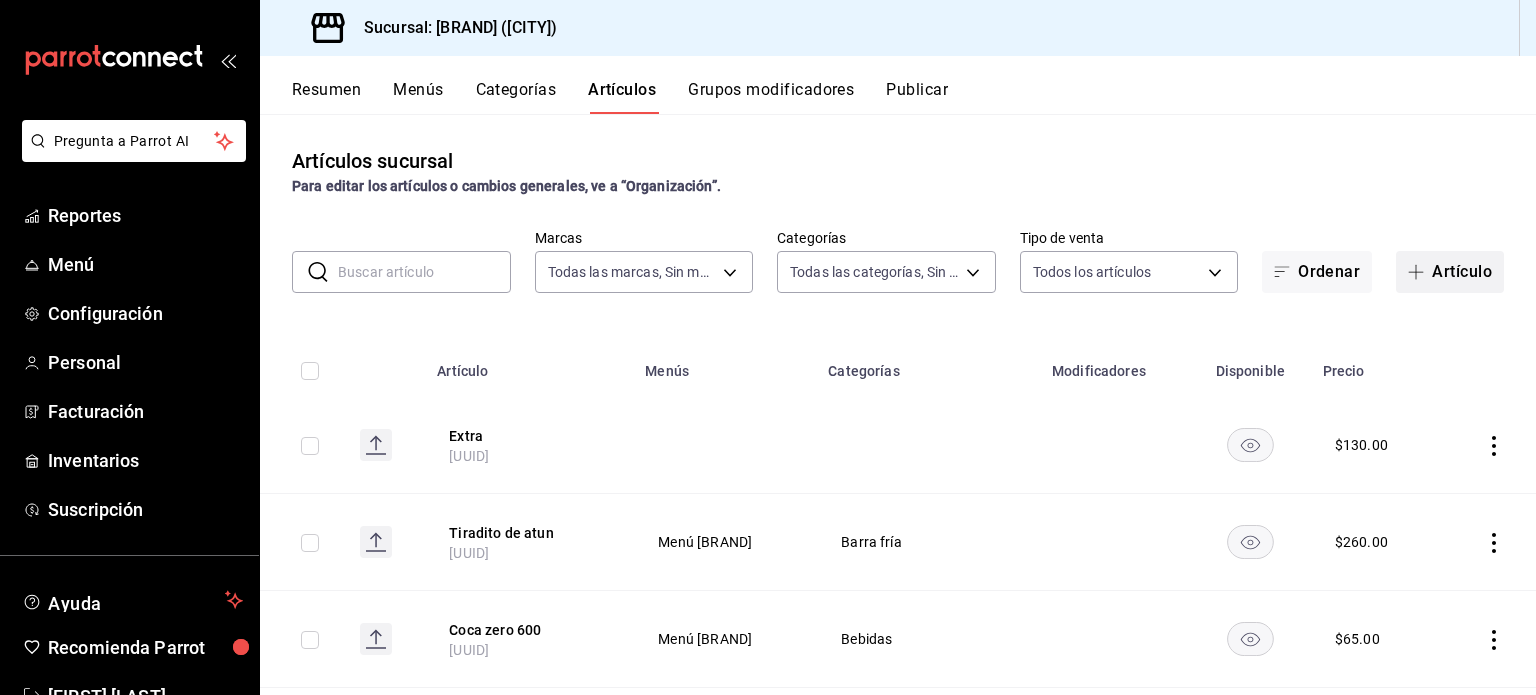 click on "Artículo" at bounding box center (1450, 272) 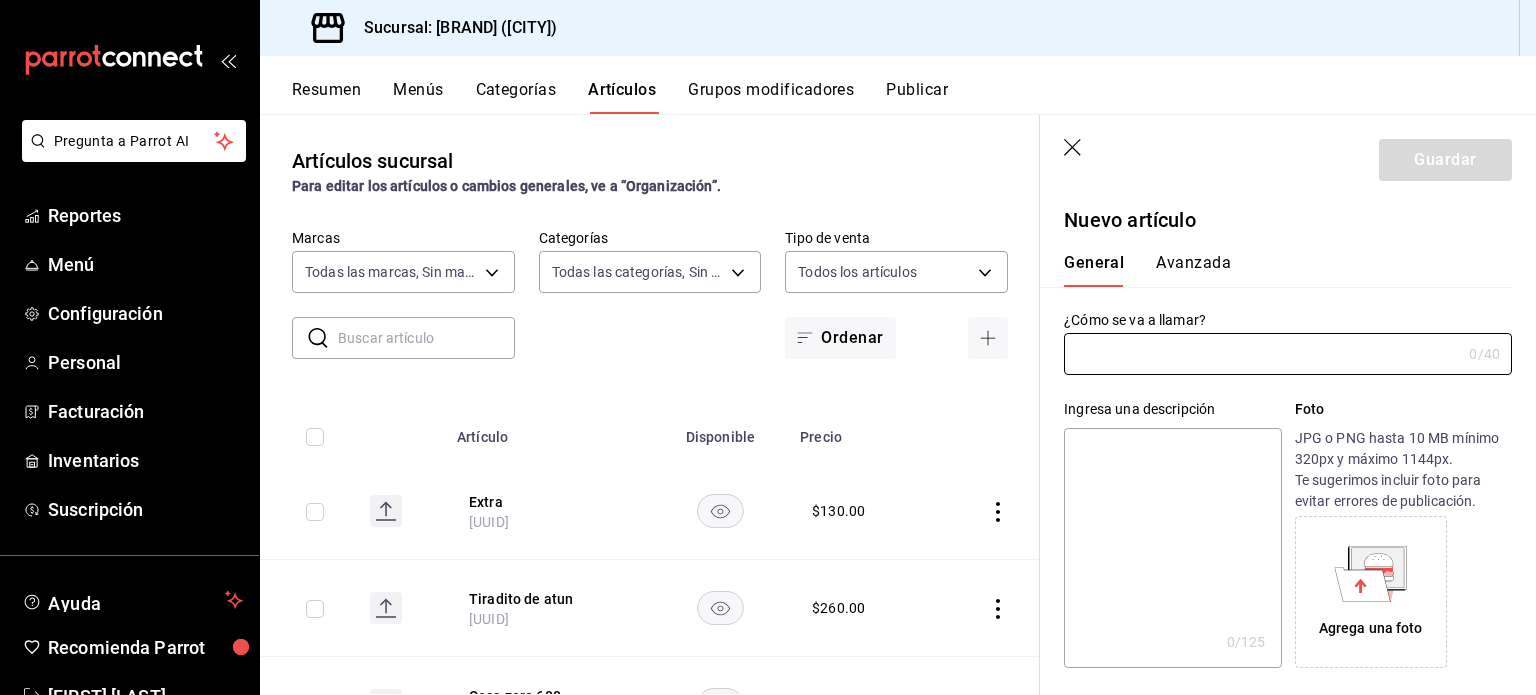 click 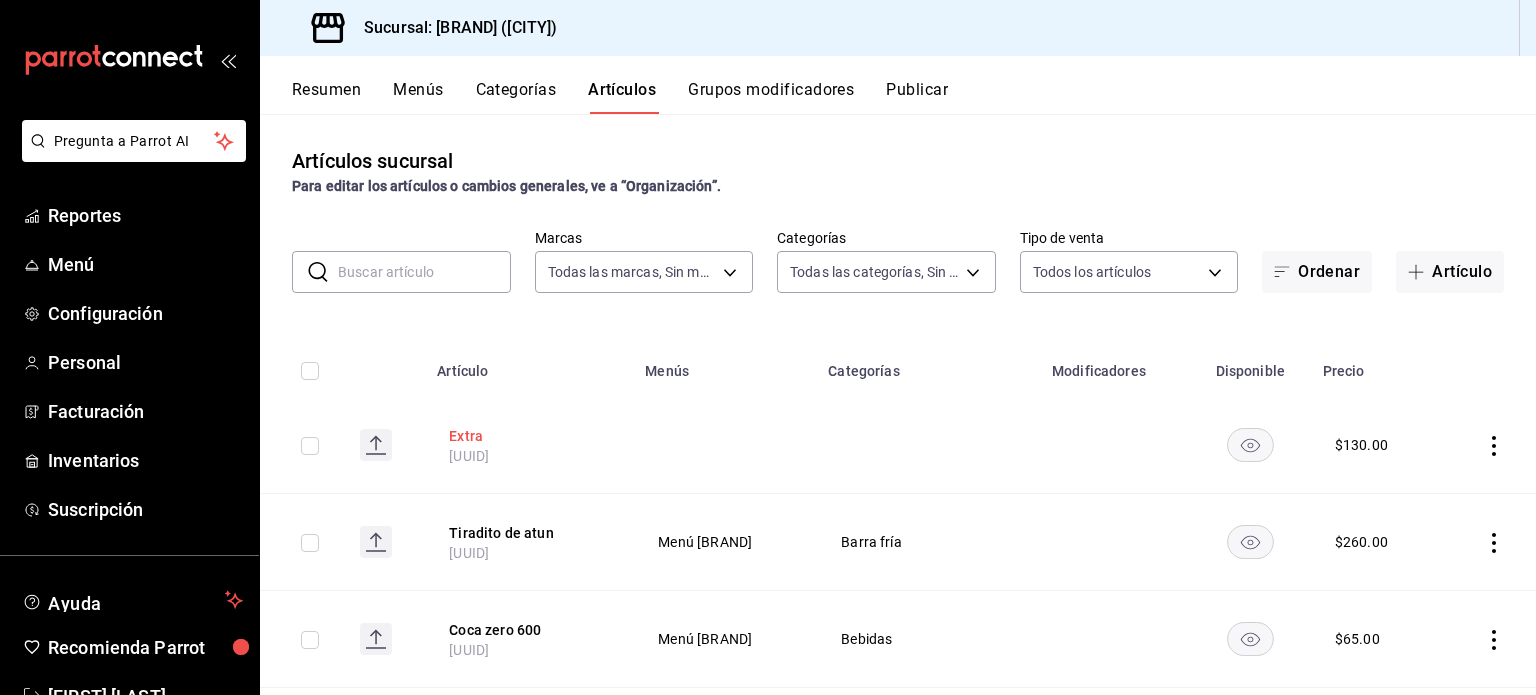 click on "Extra" at bounding box center [529, 436] 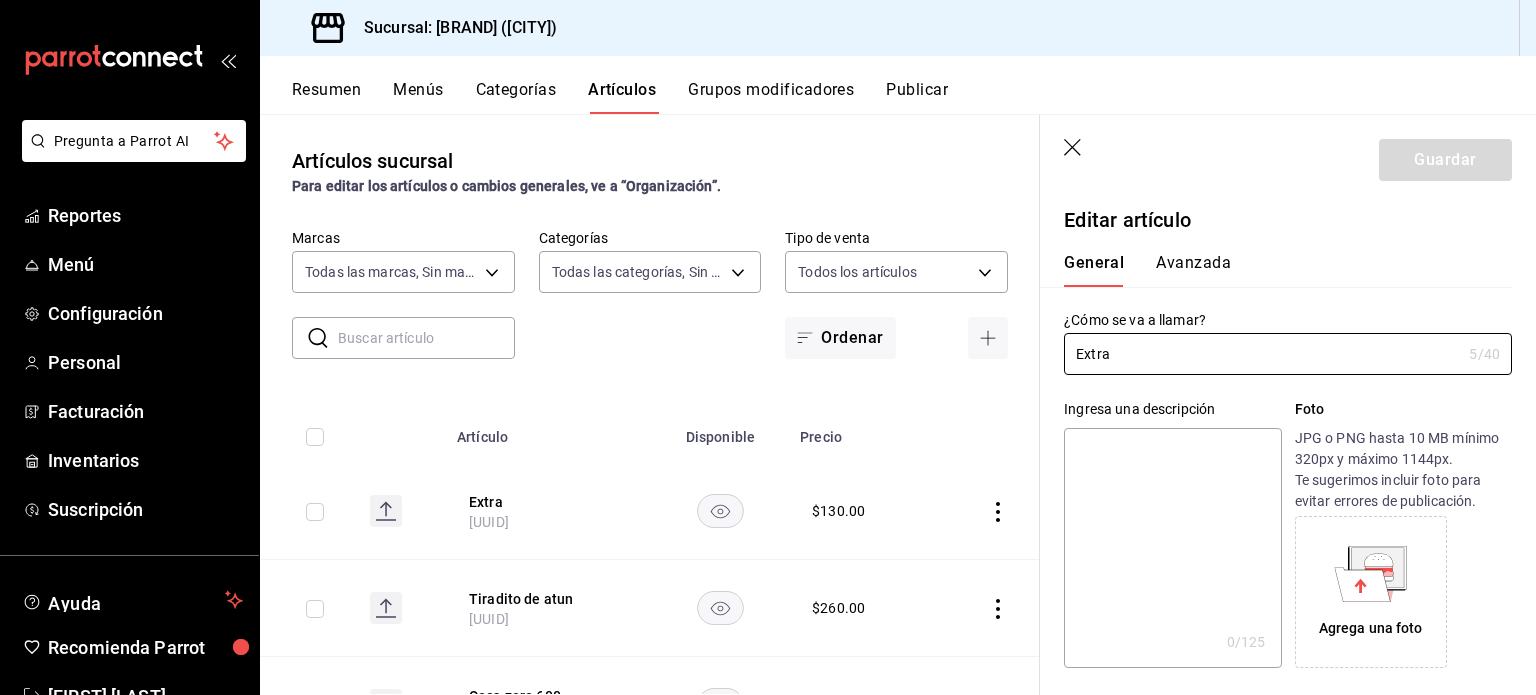 type on "$130.00" 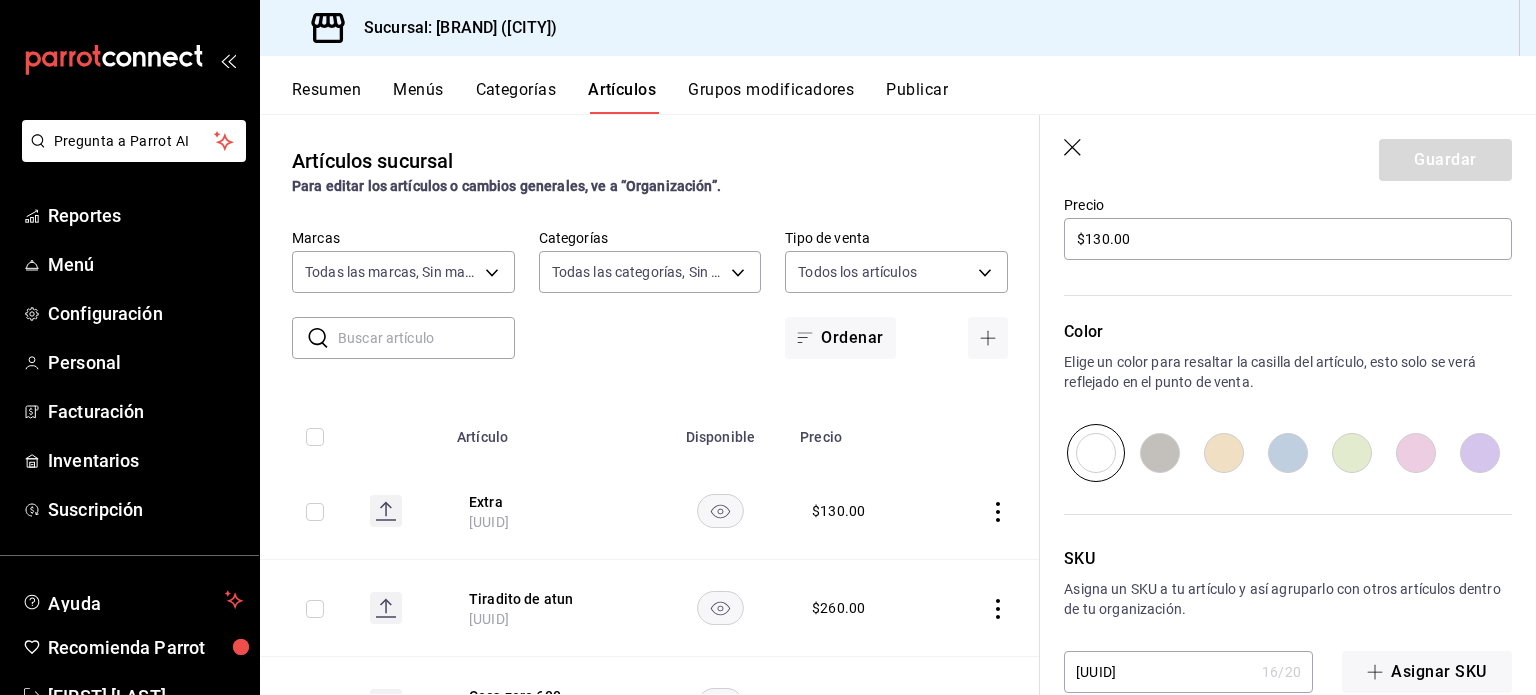 scroll, scrollTop: 642, scrollLeft: 0, axis: vertical 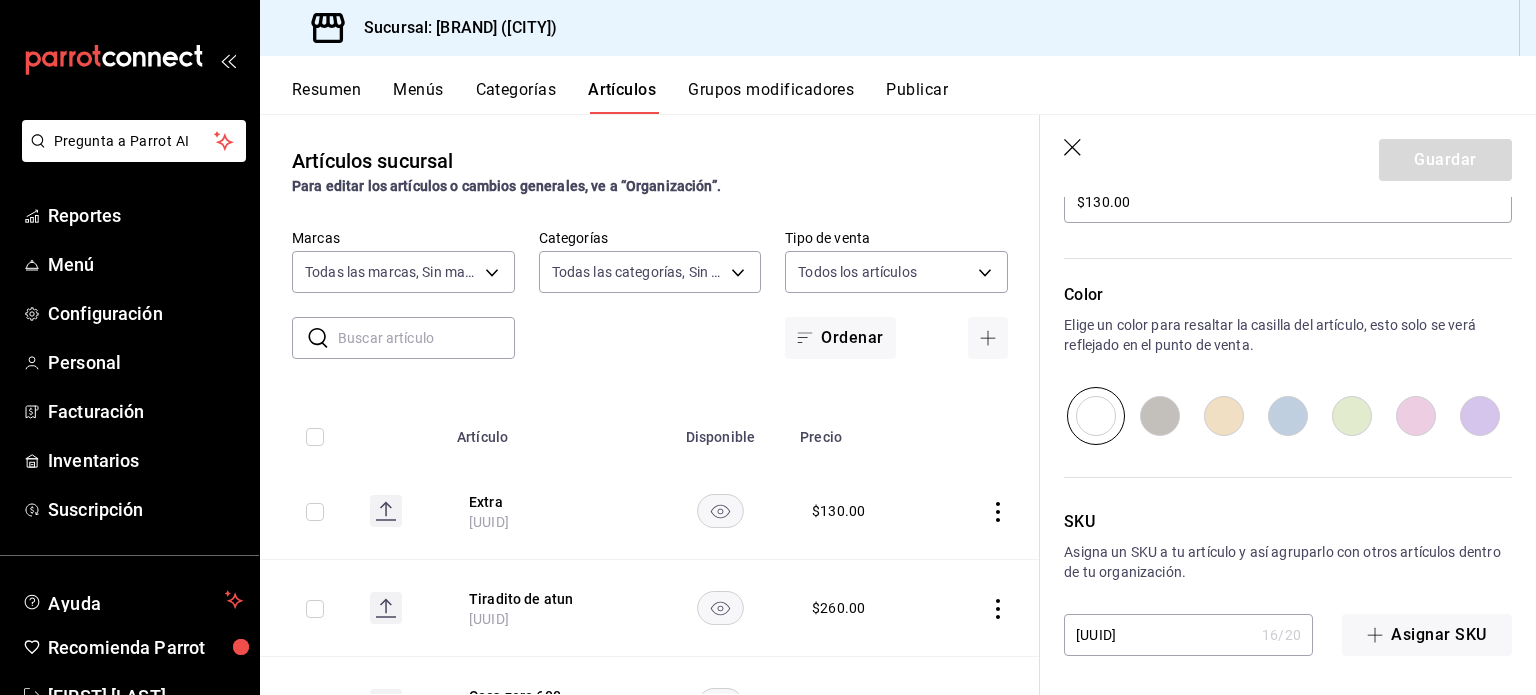 click 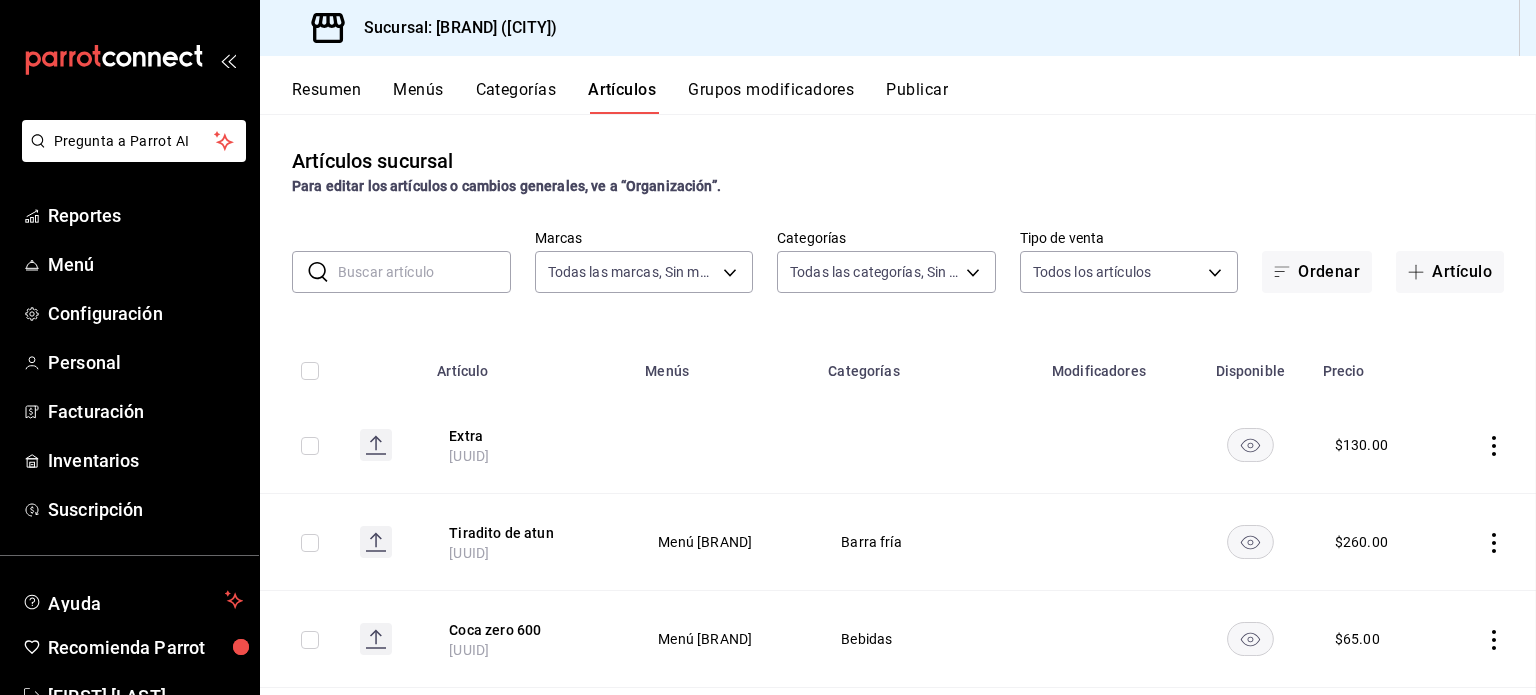 scroll, scrollTop: 0, scrollLeft: 0, axis: both 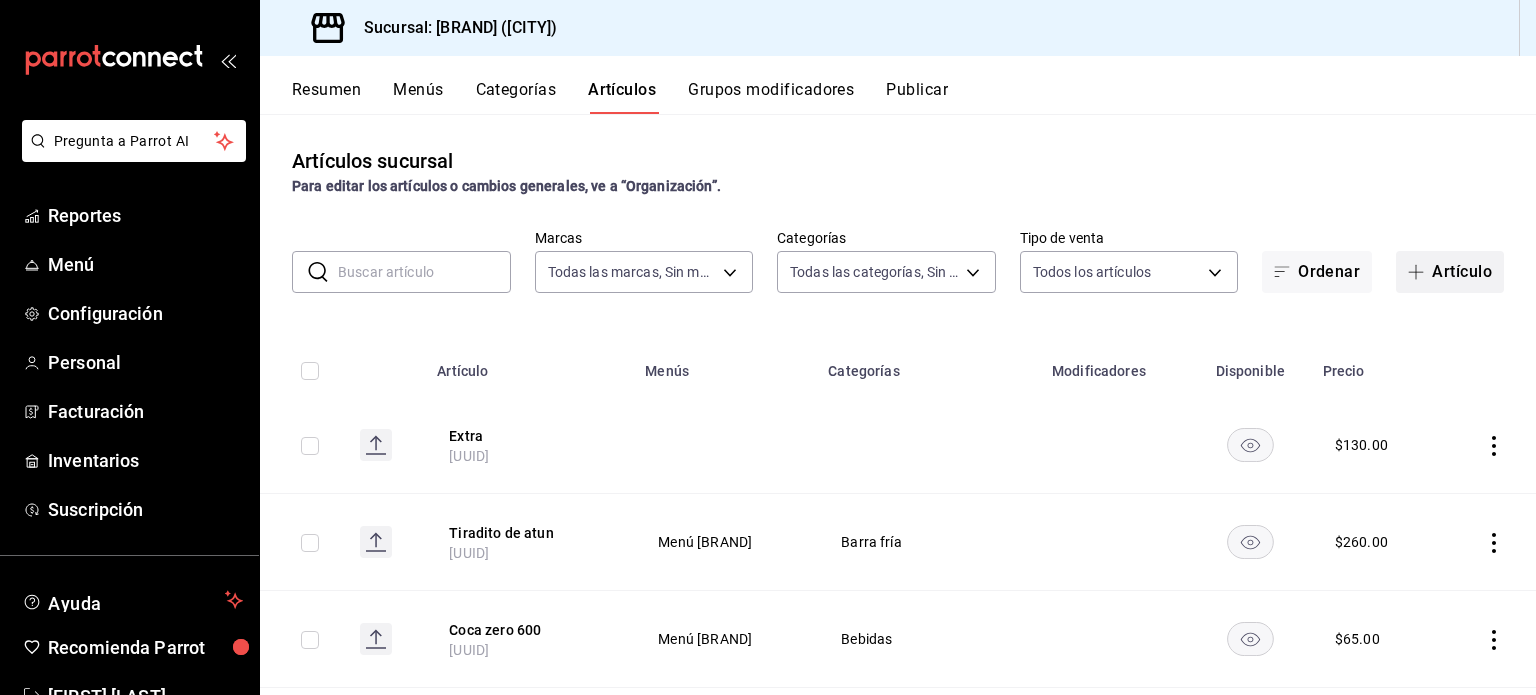 click on "Artículo" at bounding box center (1450, 272) 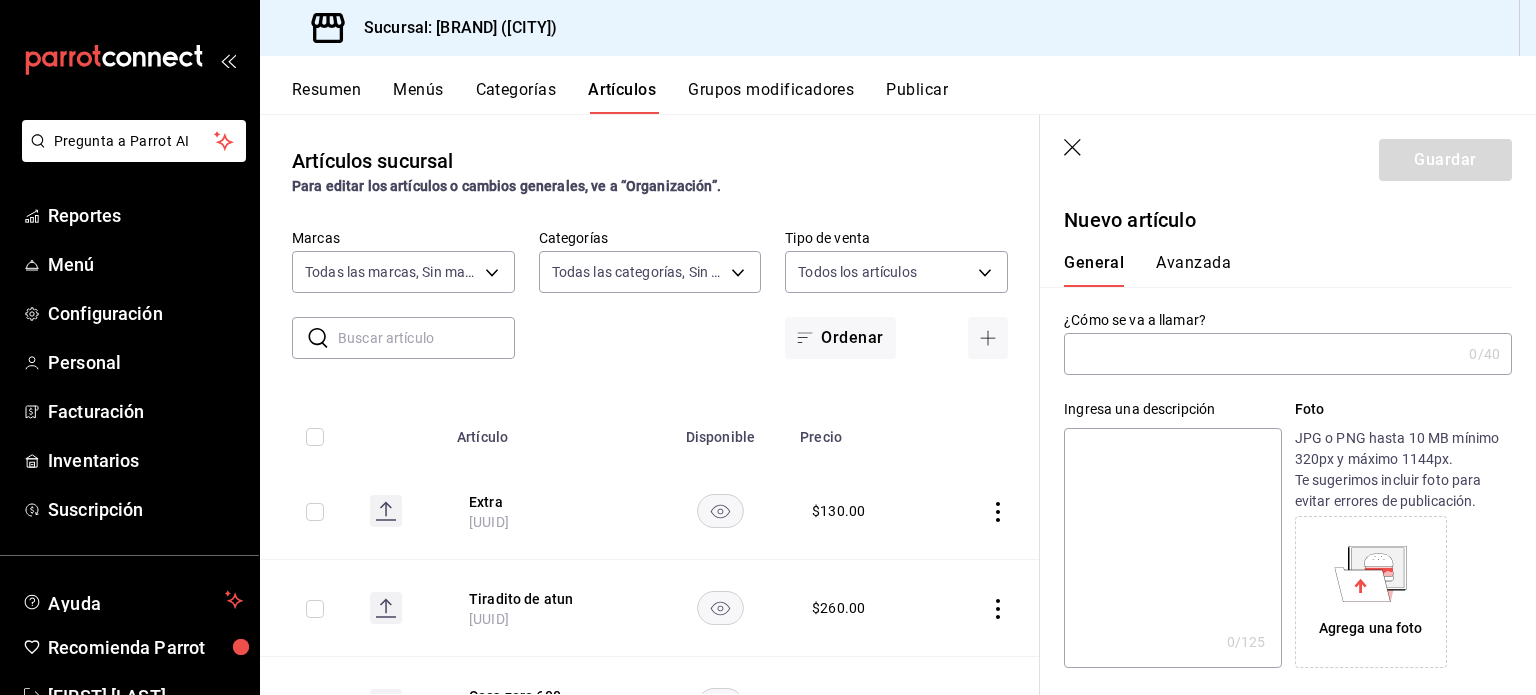 type on "[UUID]" 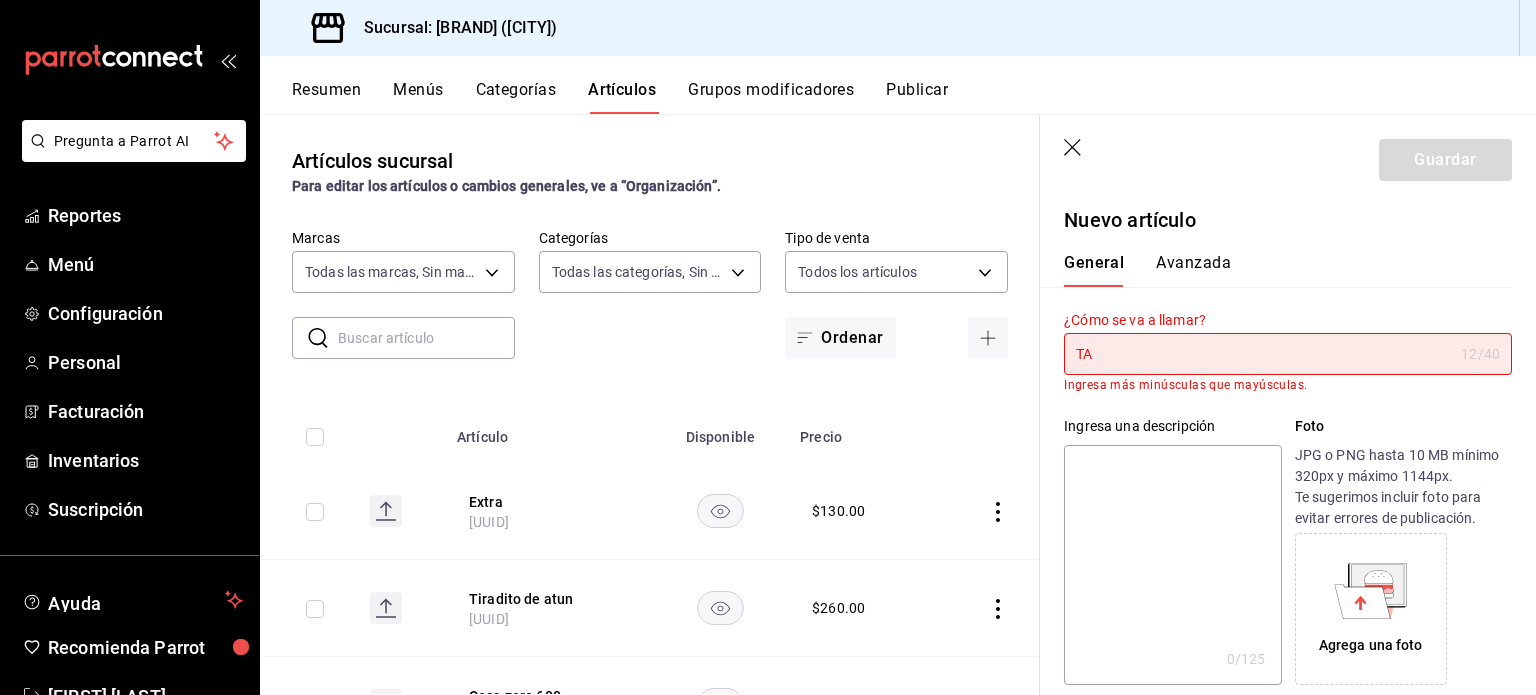 type on "T" 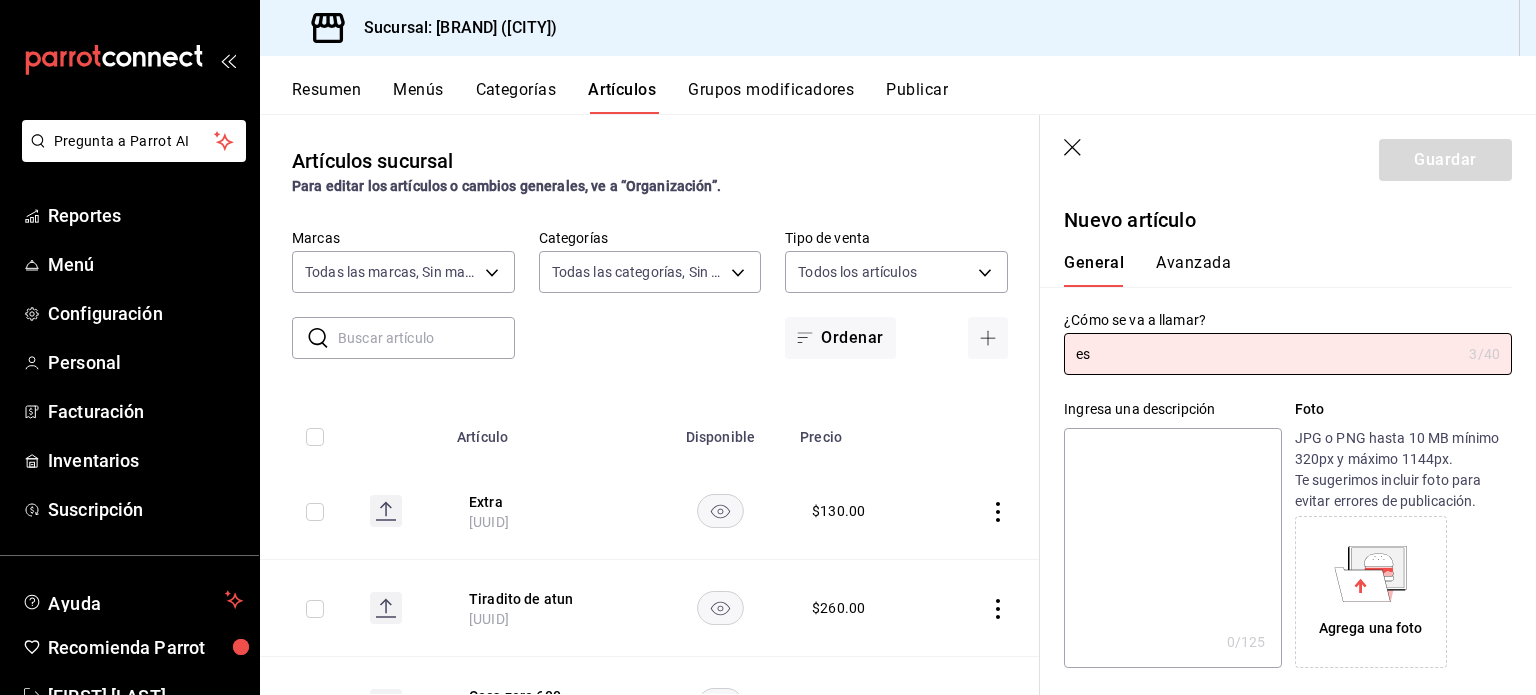 type on "e" 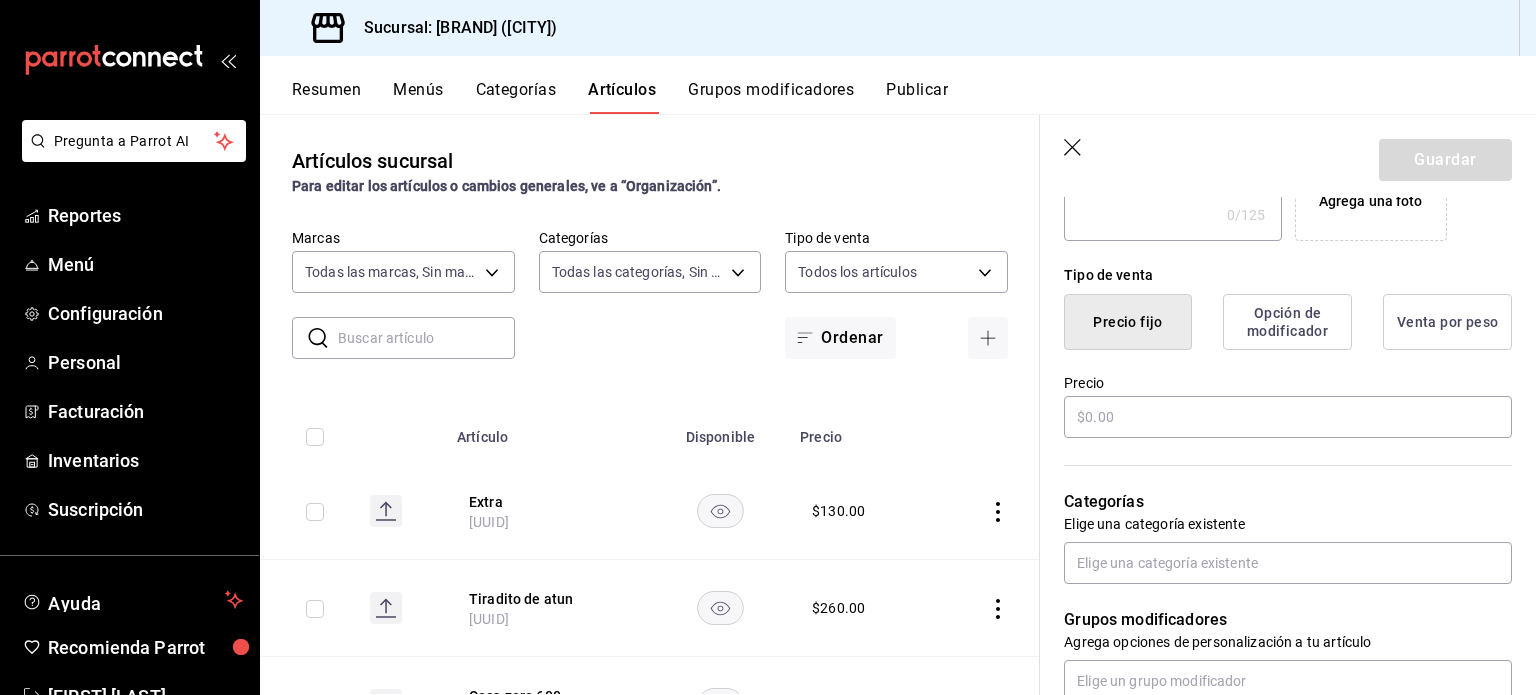 scroll, scrollTop: 428, scrollLeft: 0, axis: vertical 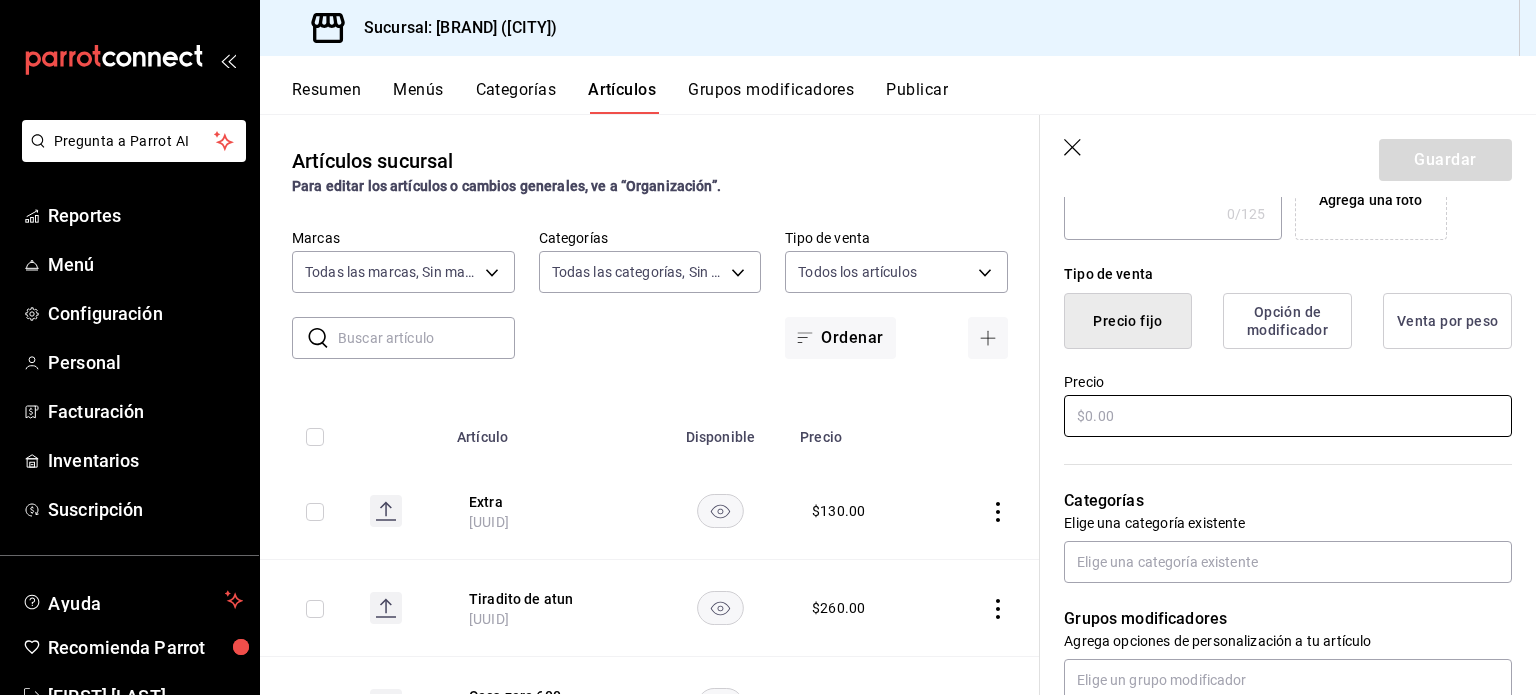 type on "Extra tampico" 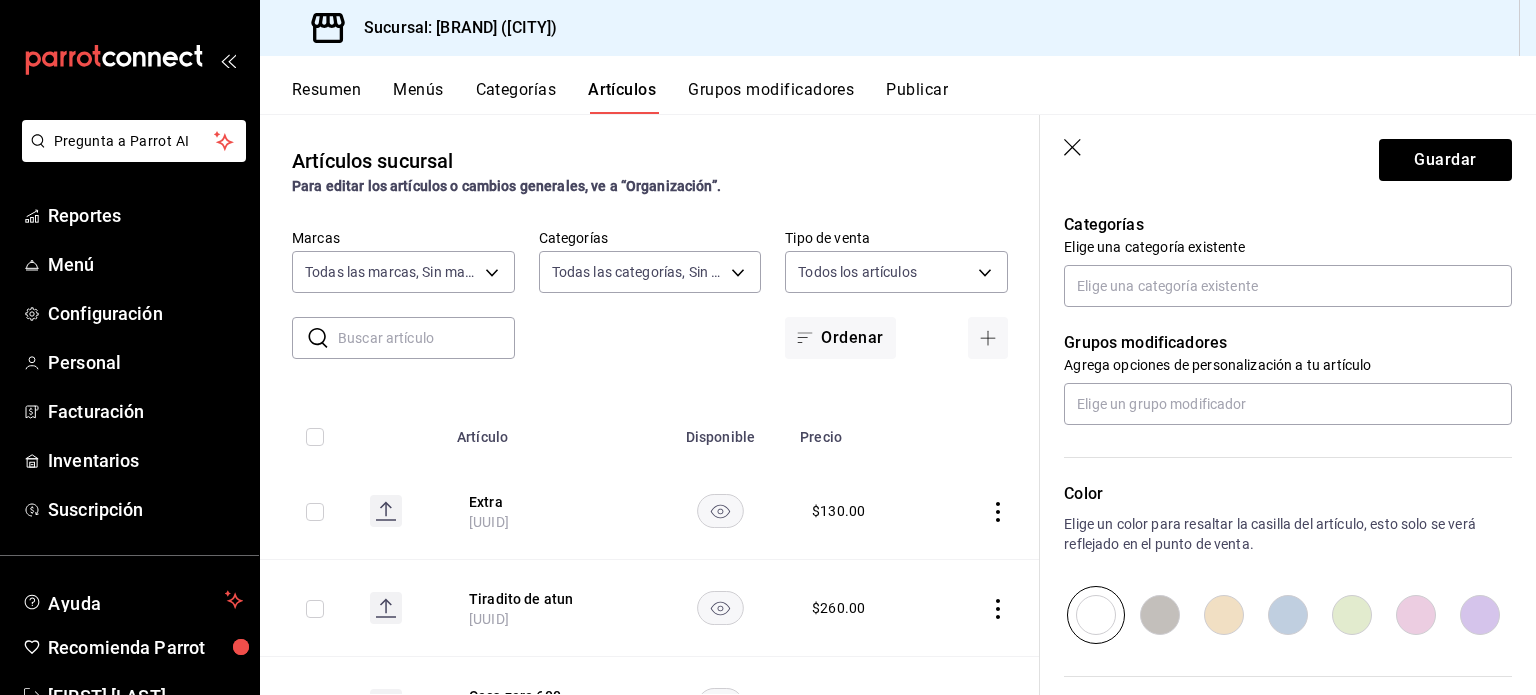 scroll, scrollTop: 708, scrollLeft: 0, axis: vertical 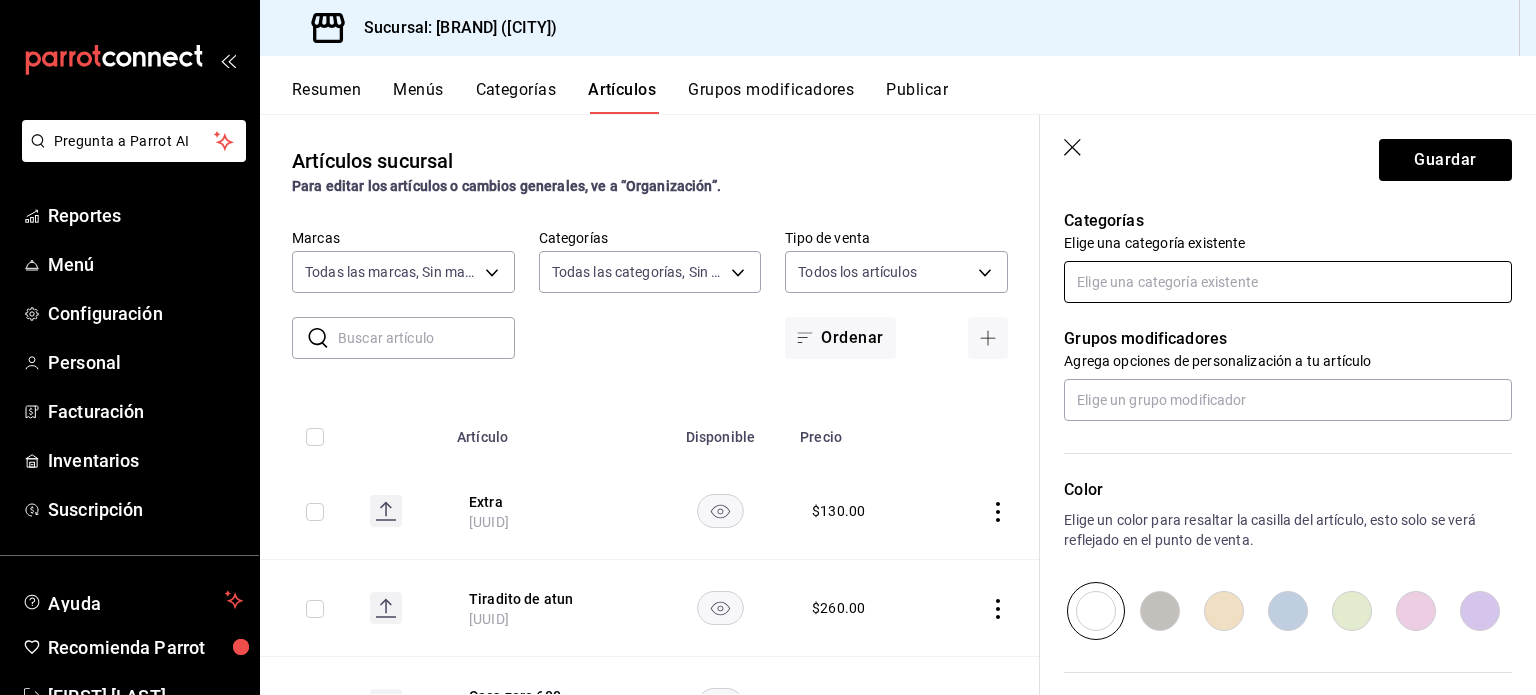 type on "$35.00" 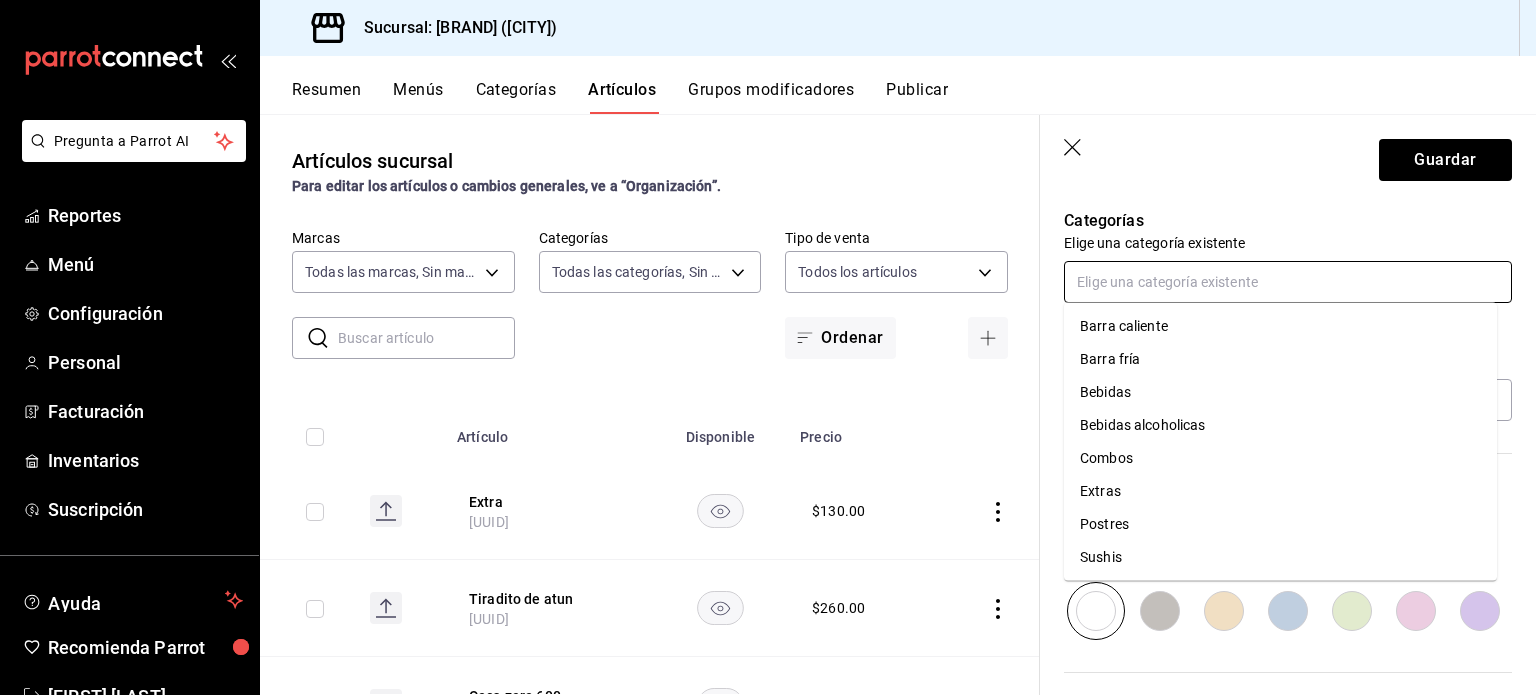 click at bounding box center [1288, 282] 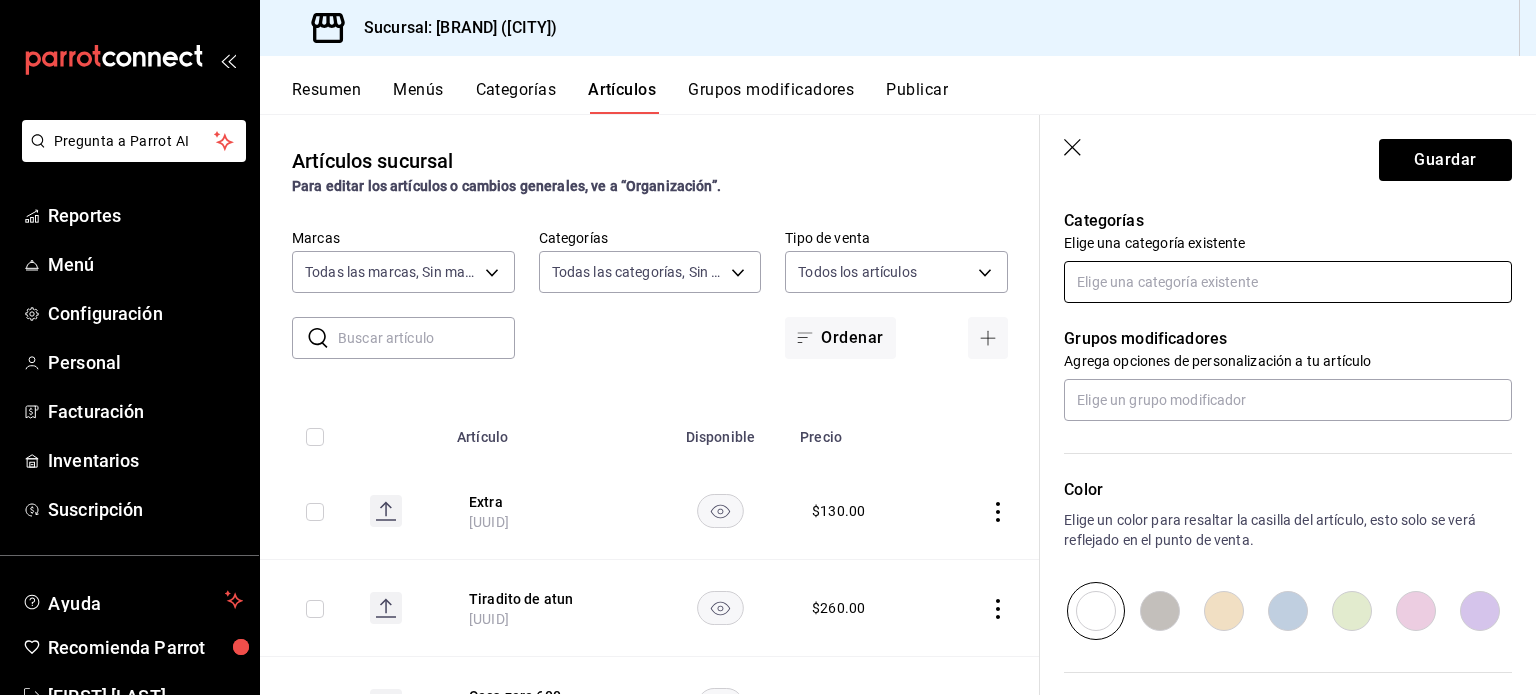 click at bounding box center (1288, 282) 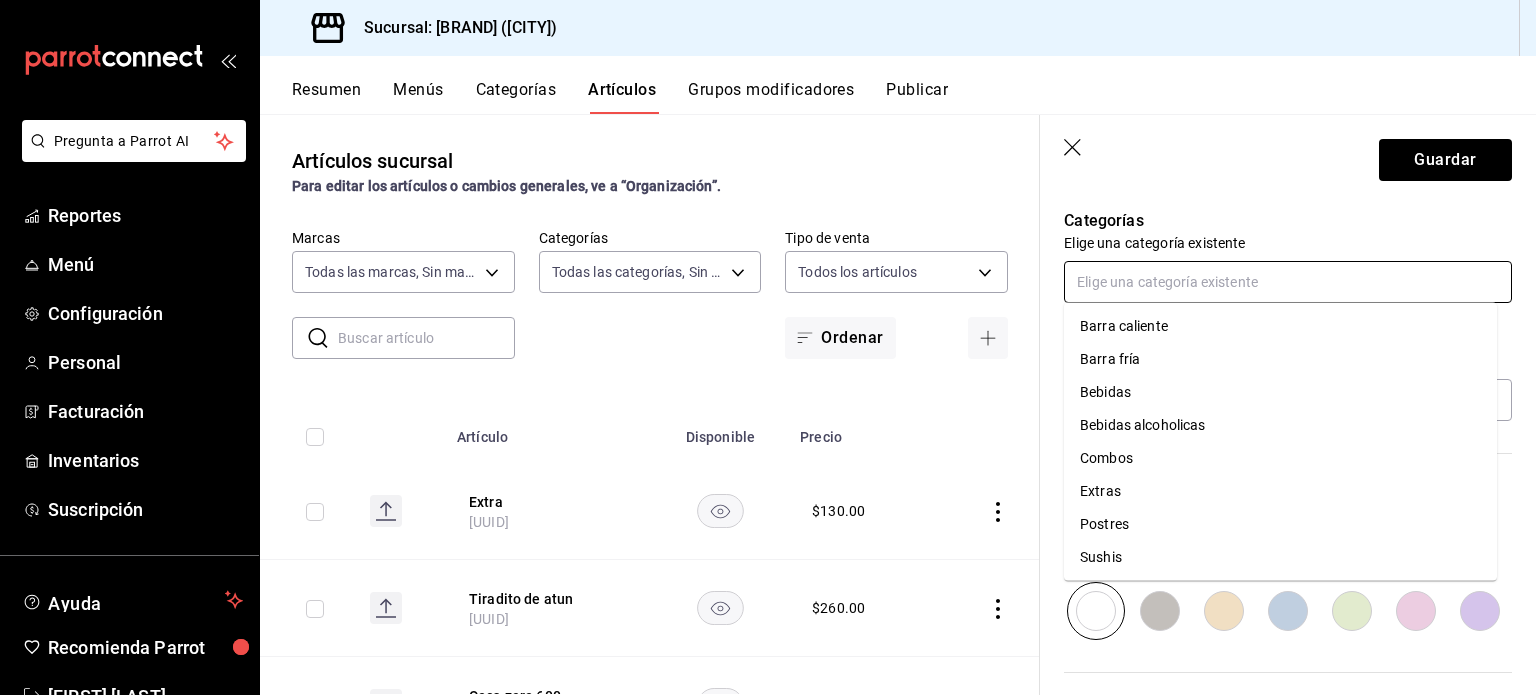 click on "Extras" at bounding box center (1280, 491) 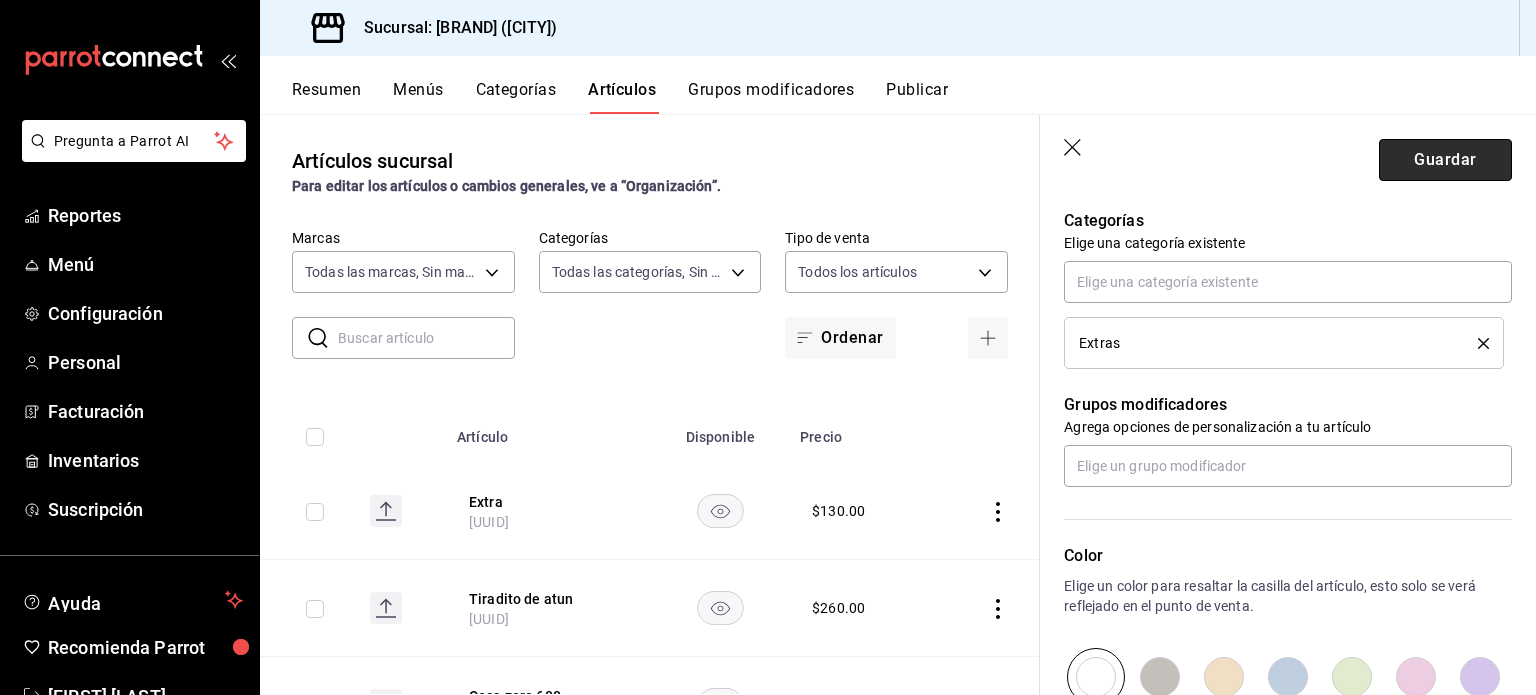 click on "Guardar" at bounding box center [1445, 160] 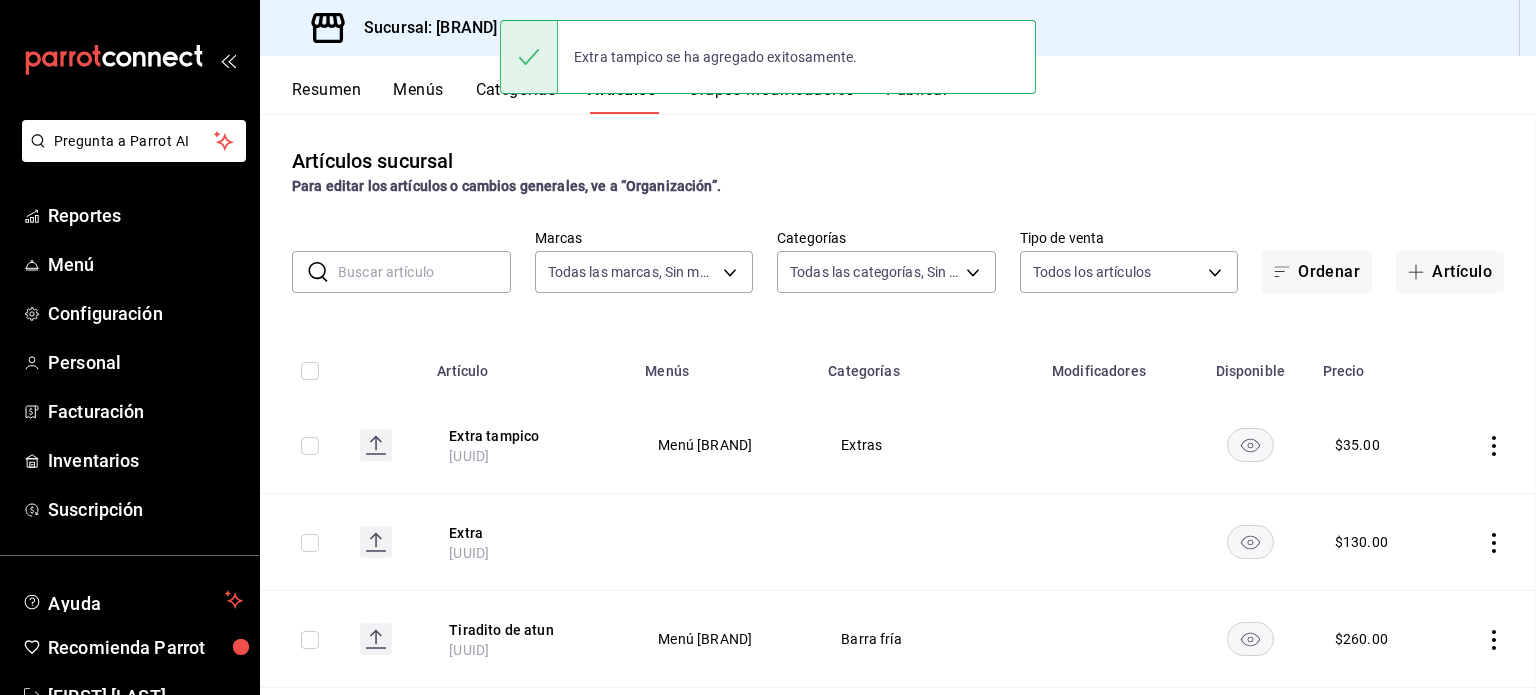 scroll, scrollTop: 0, scrollLeft: 0, axis: both 